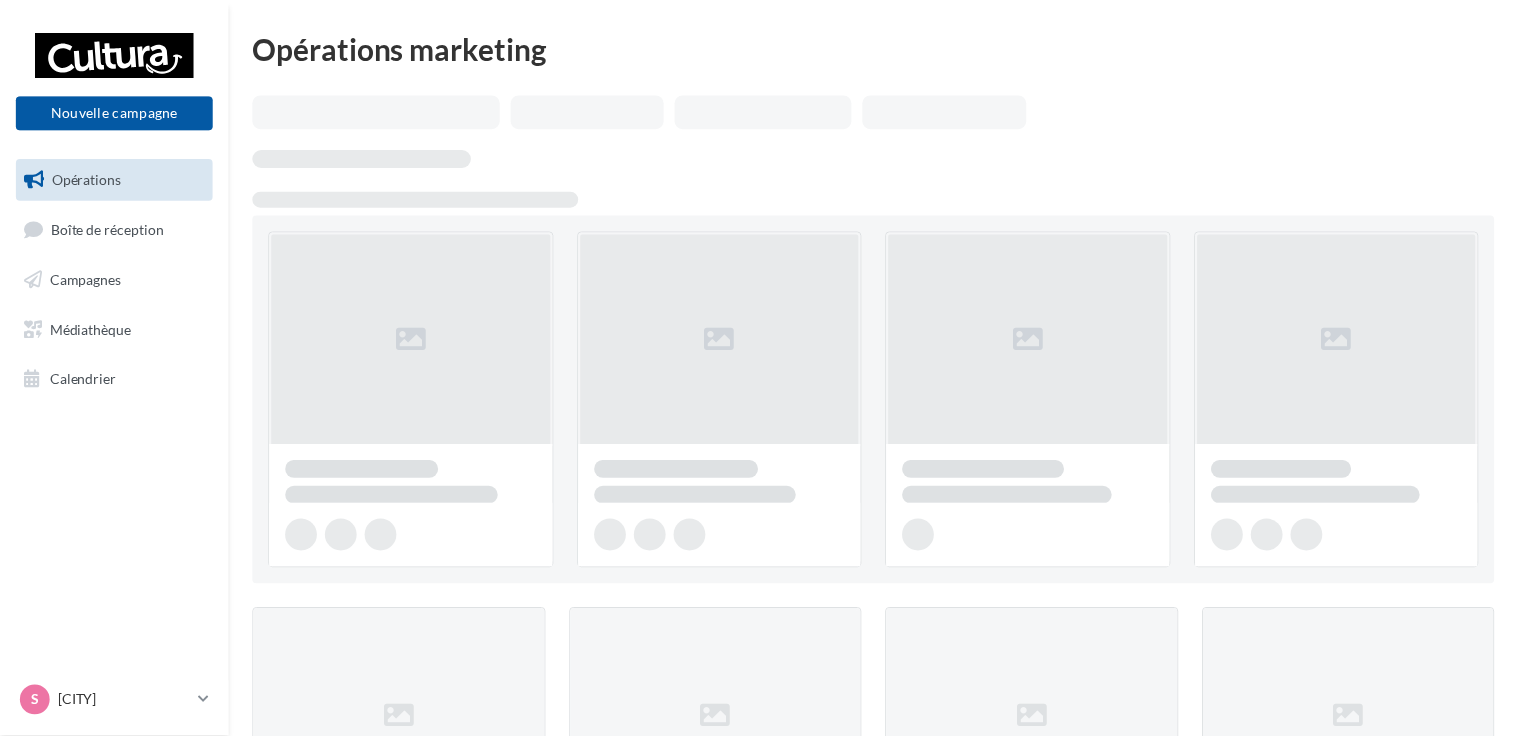 scroll, scrollTop: 0, scrollLeft: 0, axis: both 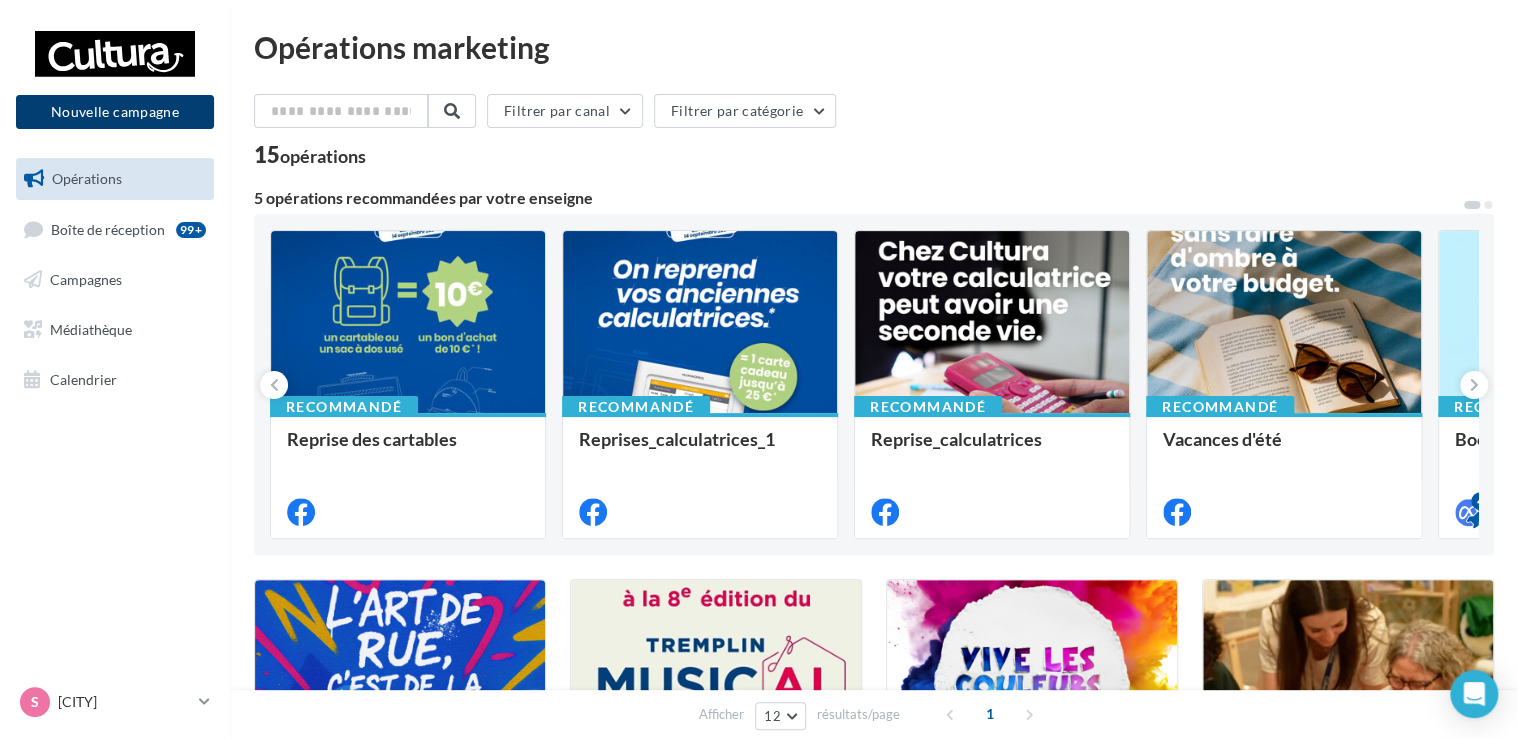 click on "Nouvelle campagne" at bounding box center [115, 112] 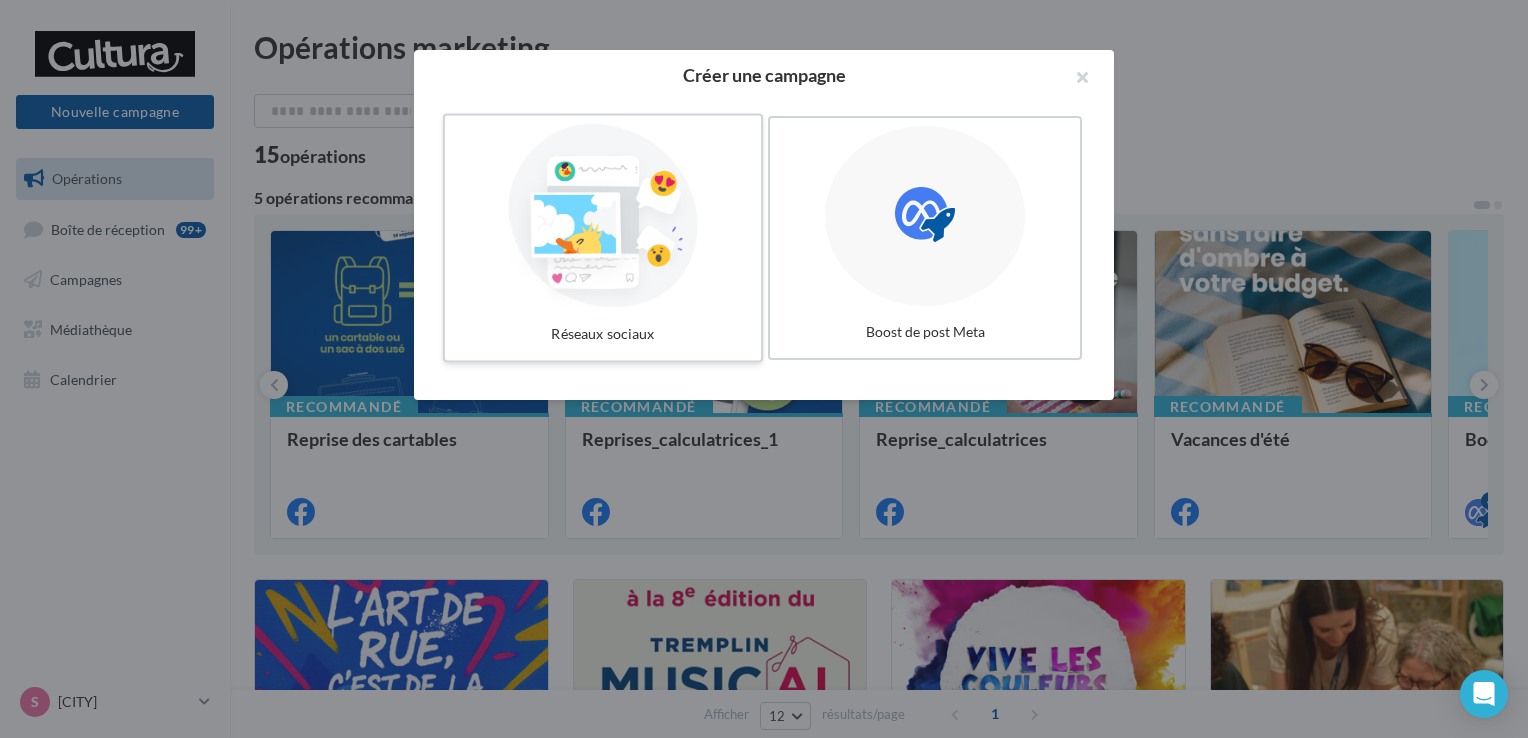 click at bounding box center (603, 216) 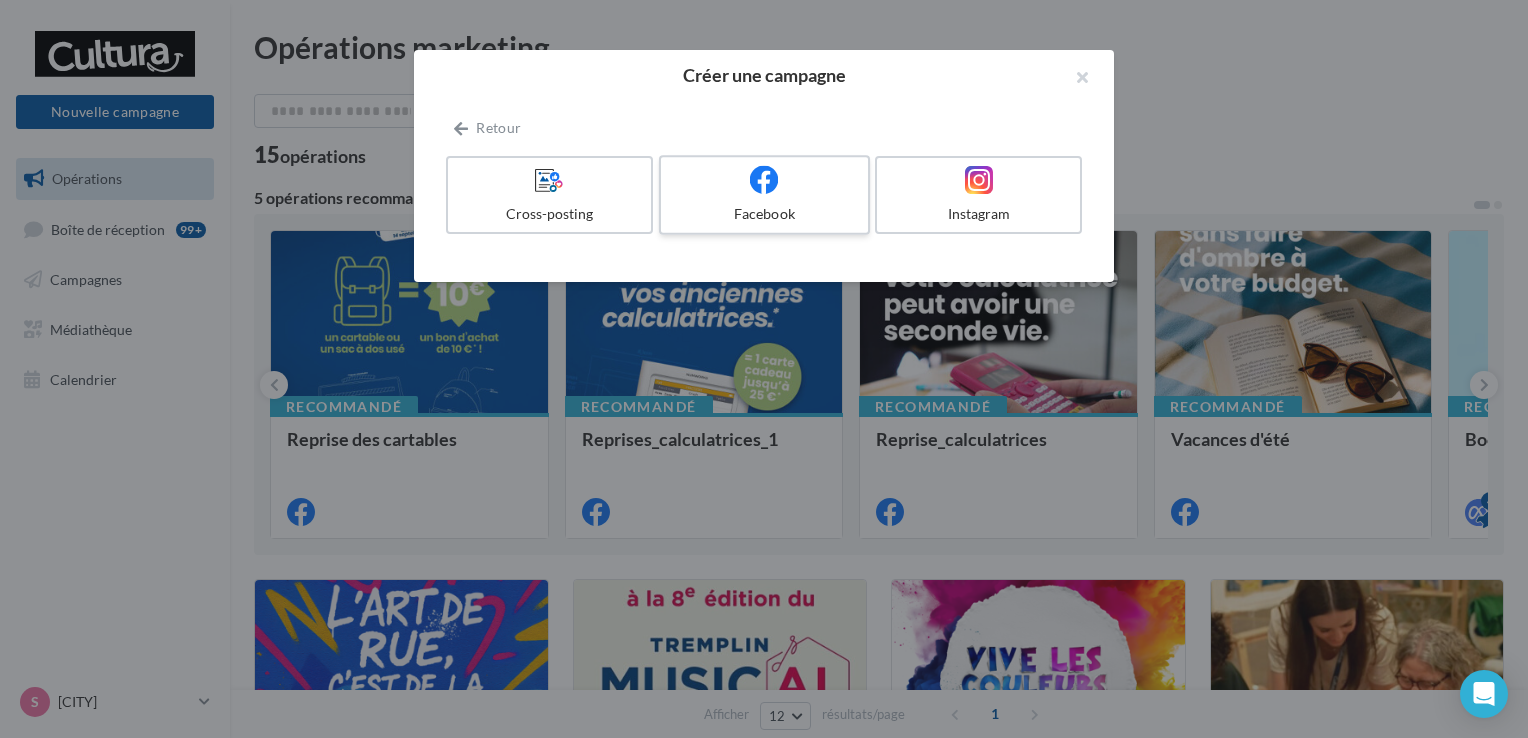 click at bounding box center (764, 180) 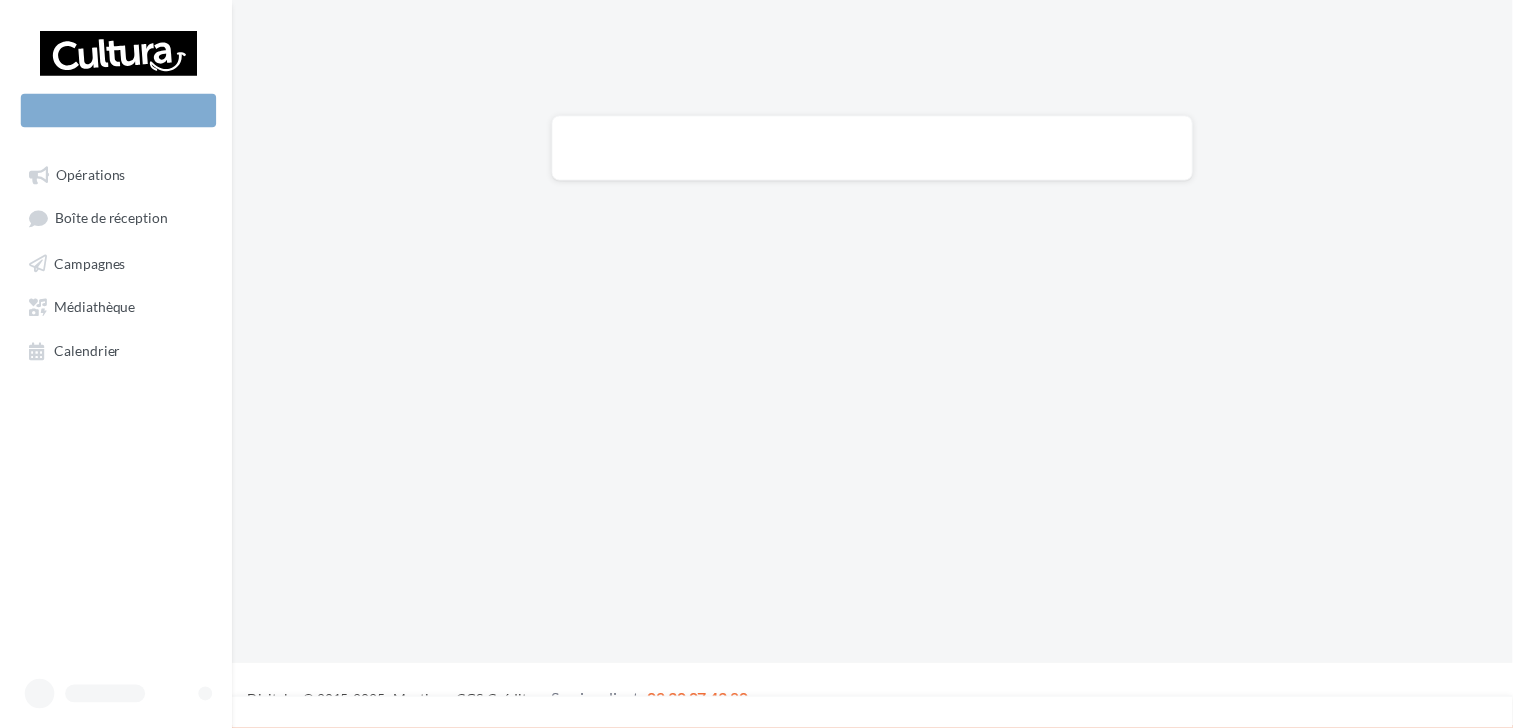 scroll, scrollTop: 0, scrollLeft: 0, axis: both 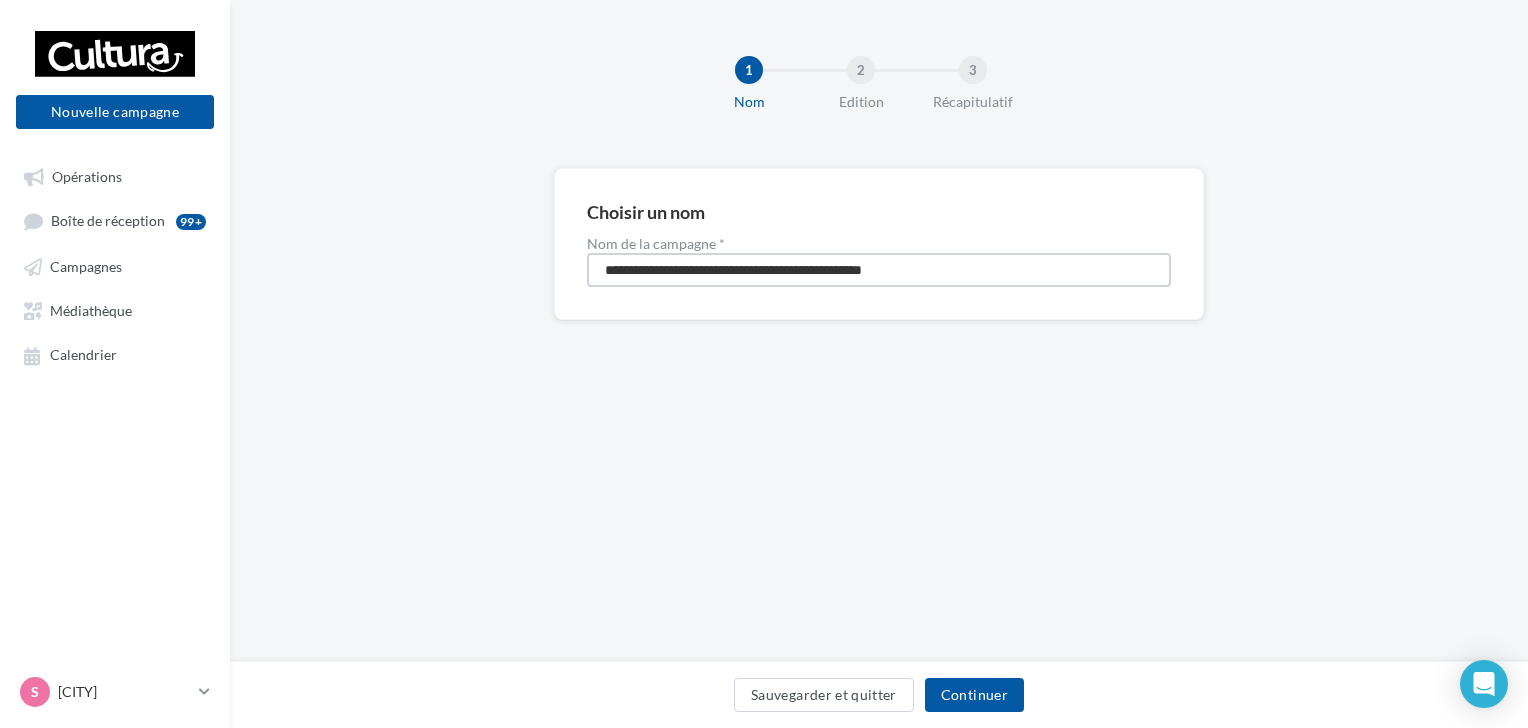 drag, startPoint x: 917, startPoint y: 269, endPoint x: 314, endPoint y: 252, distance: 603.23956 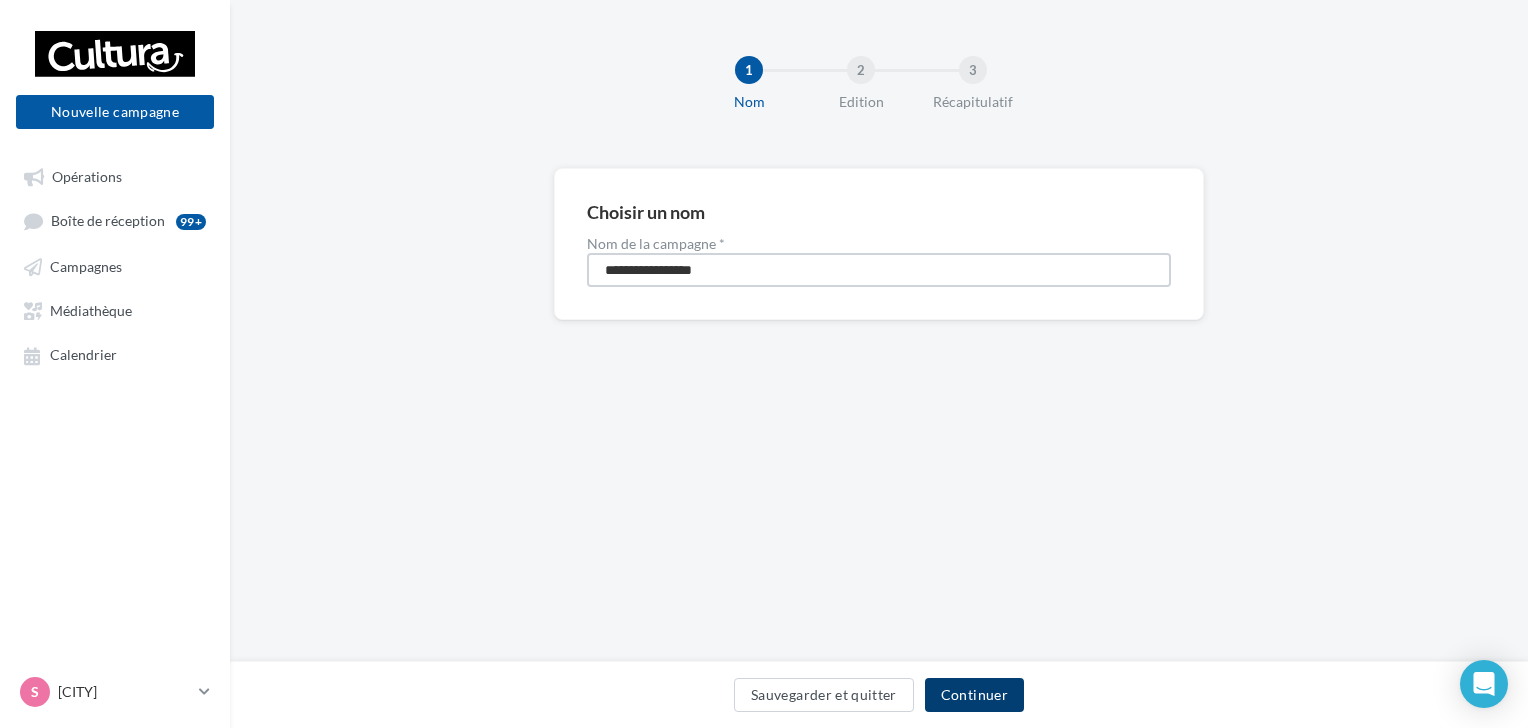 type on "**********" 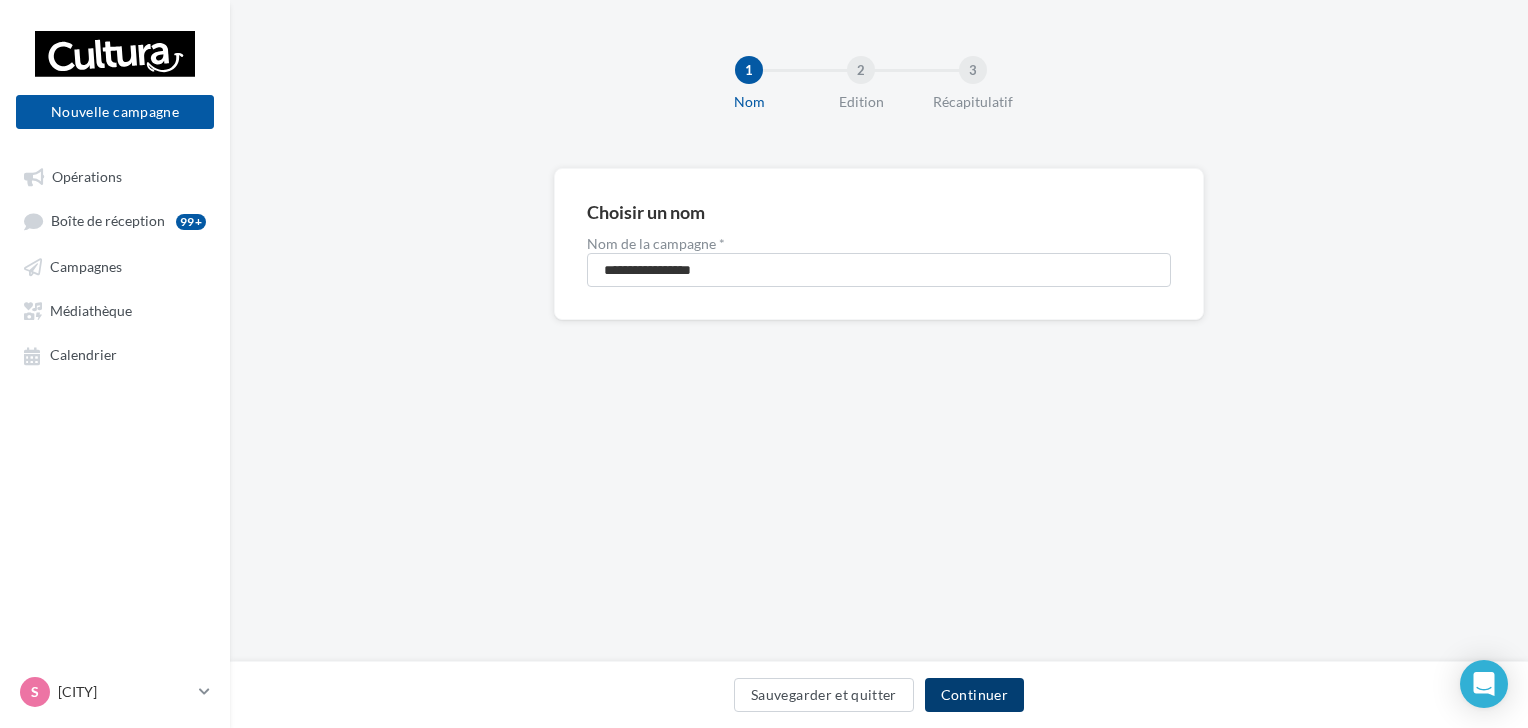 click on "Continuer" at bounding box center (974, 695) 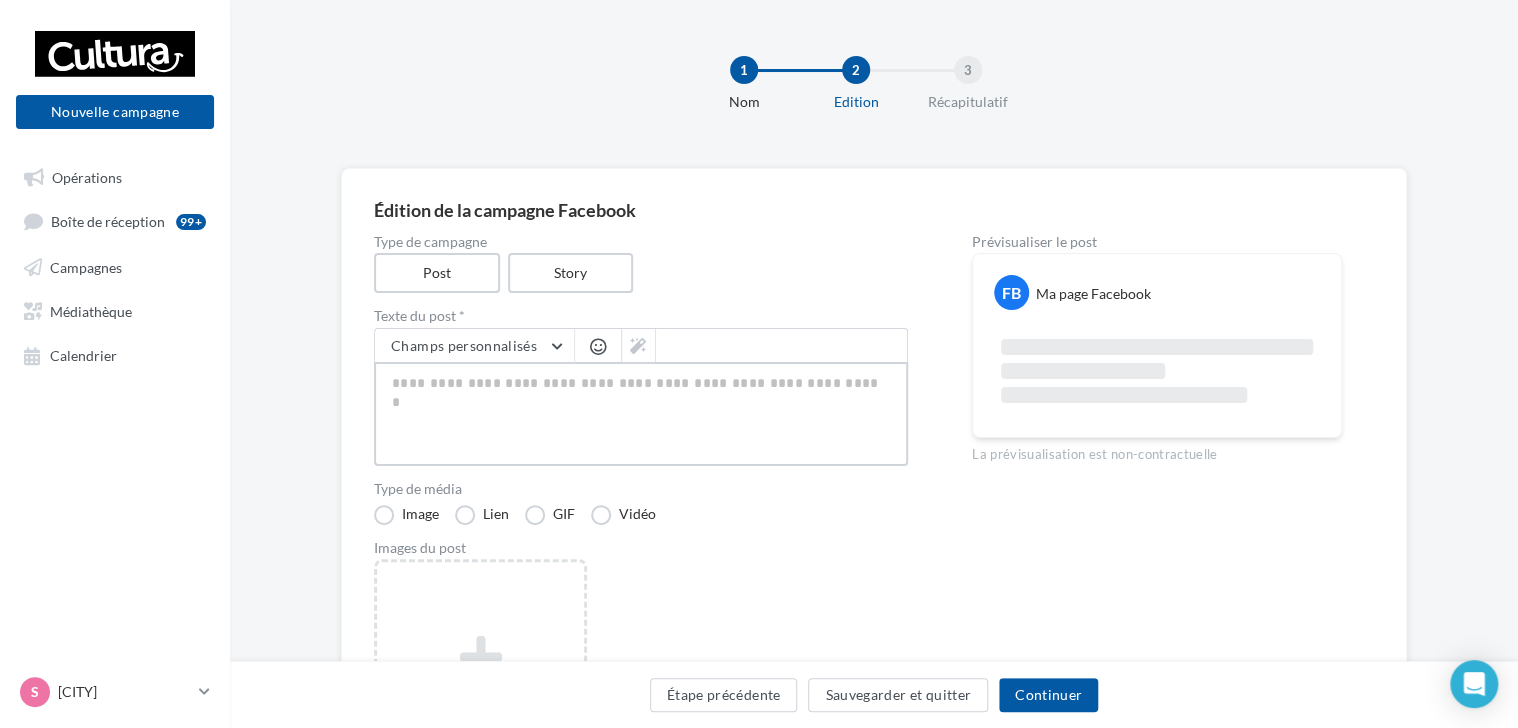 click at bounding box center [641, 414] 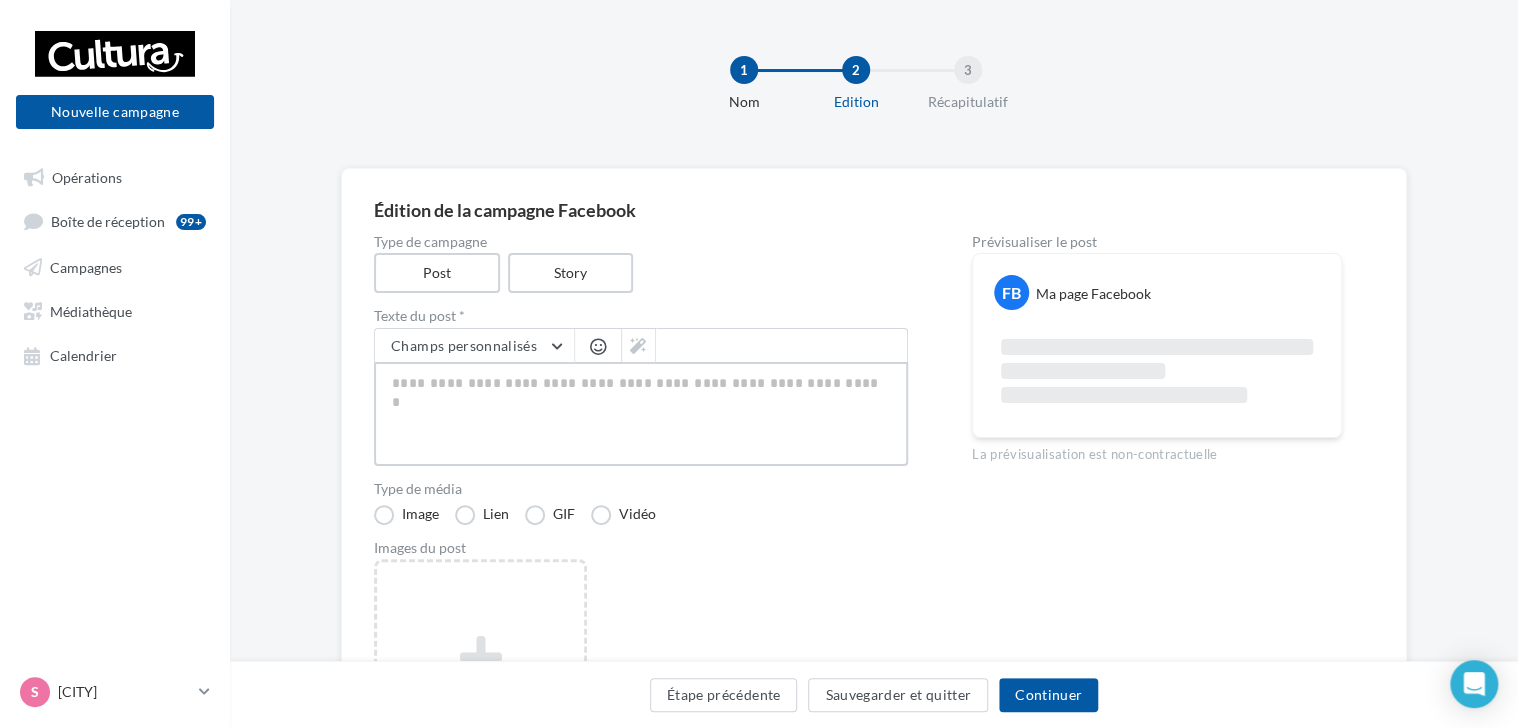 paste on "**********" 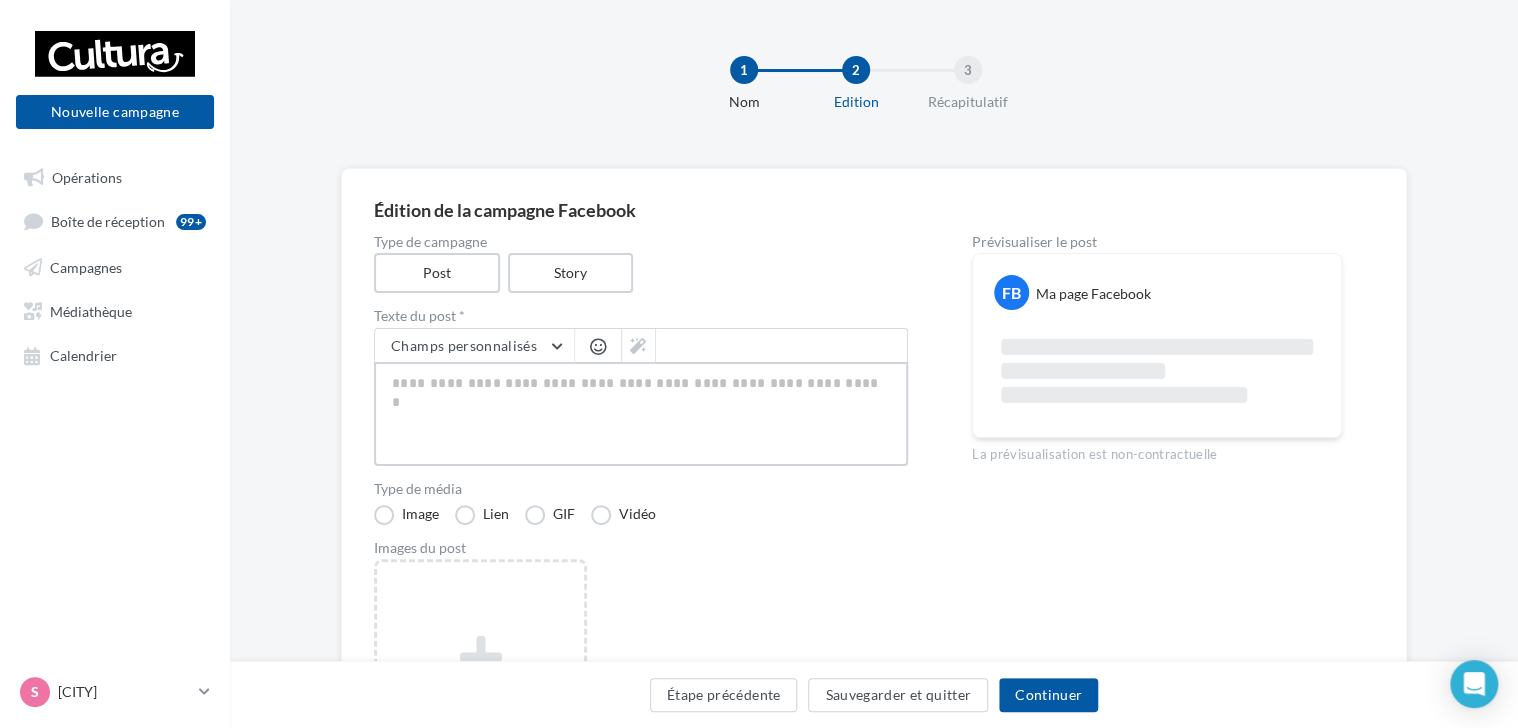 type on "**********" 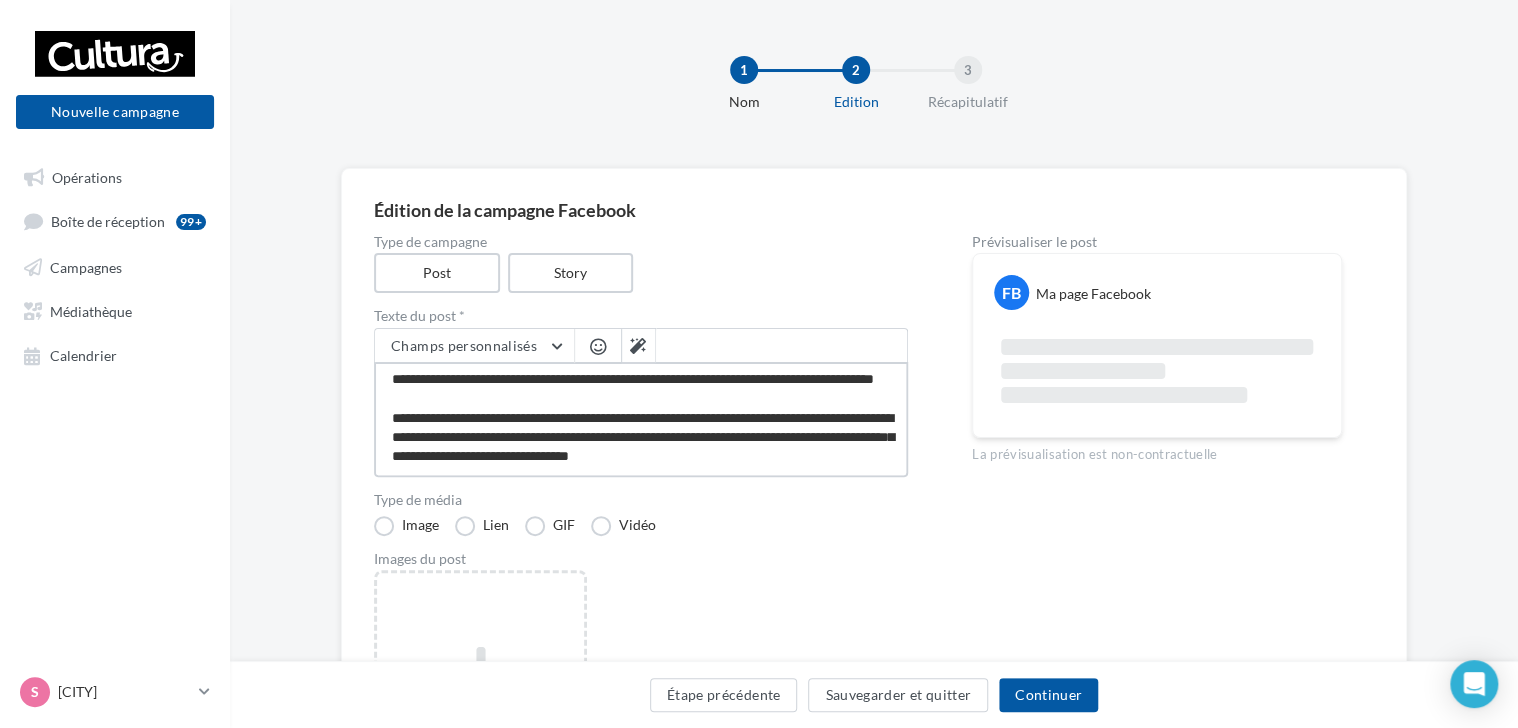 scroll, scrollTop: 0, scrollLeft: 0, axis: both 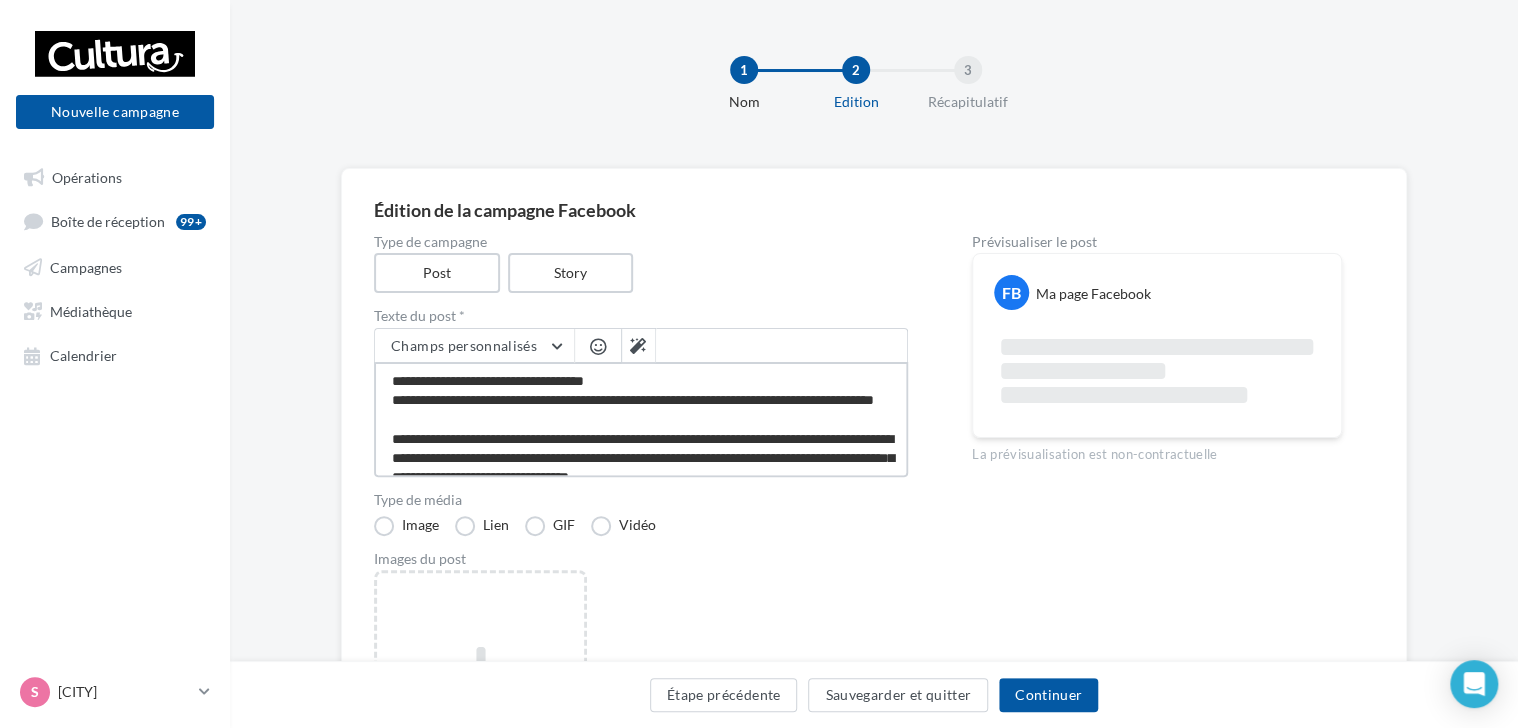 click on "**********" at bounding box center (641, 419) 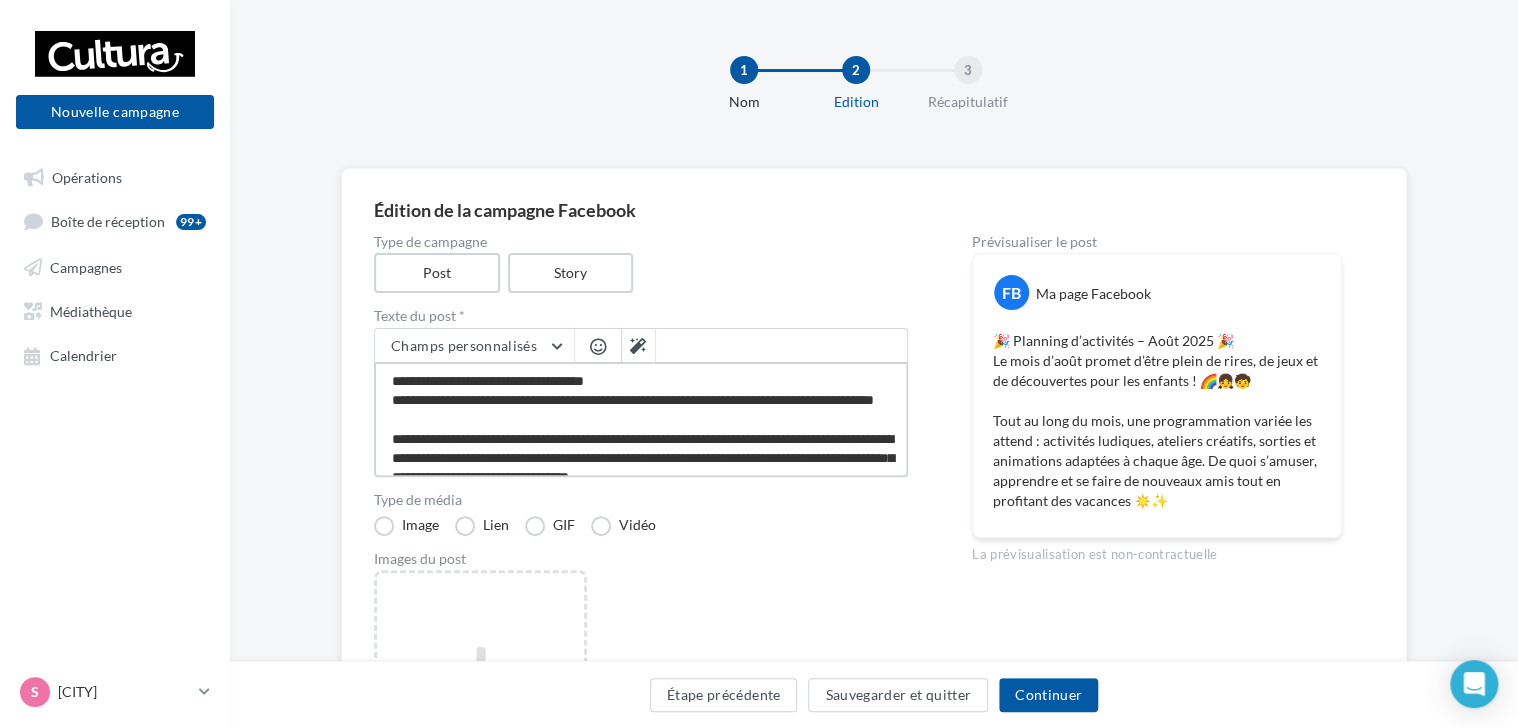 type on "**********" 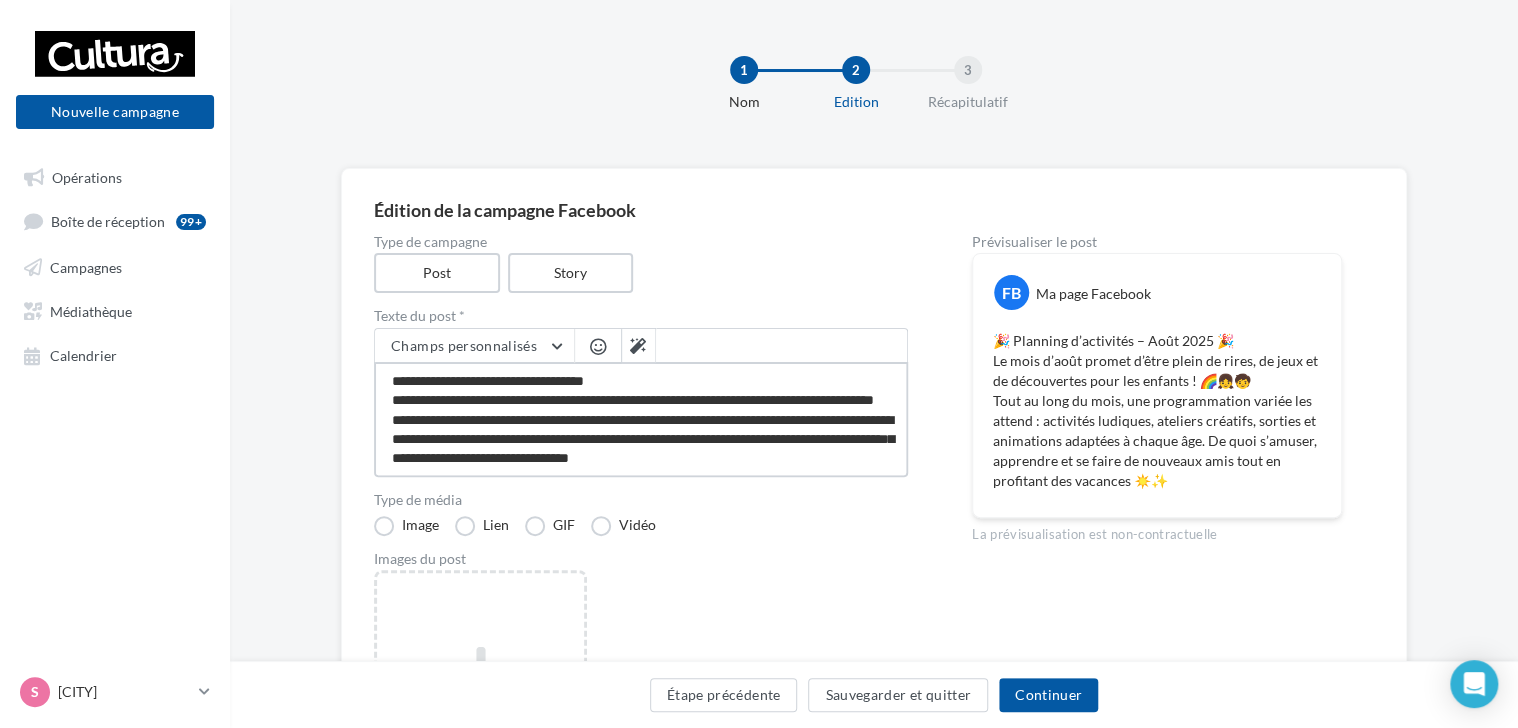 drag, startPoint x: 756, startPoint y: 439, endPoint x: 865, endPoint y: 438, distance: 109.004585 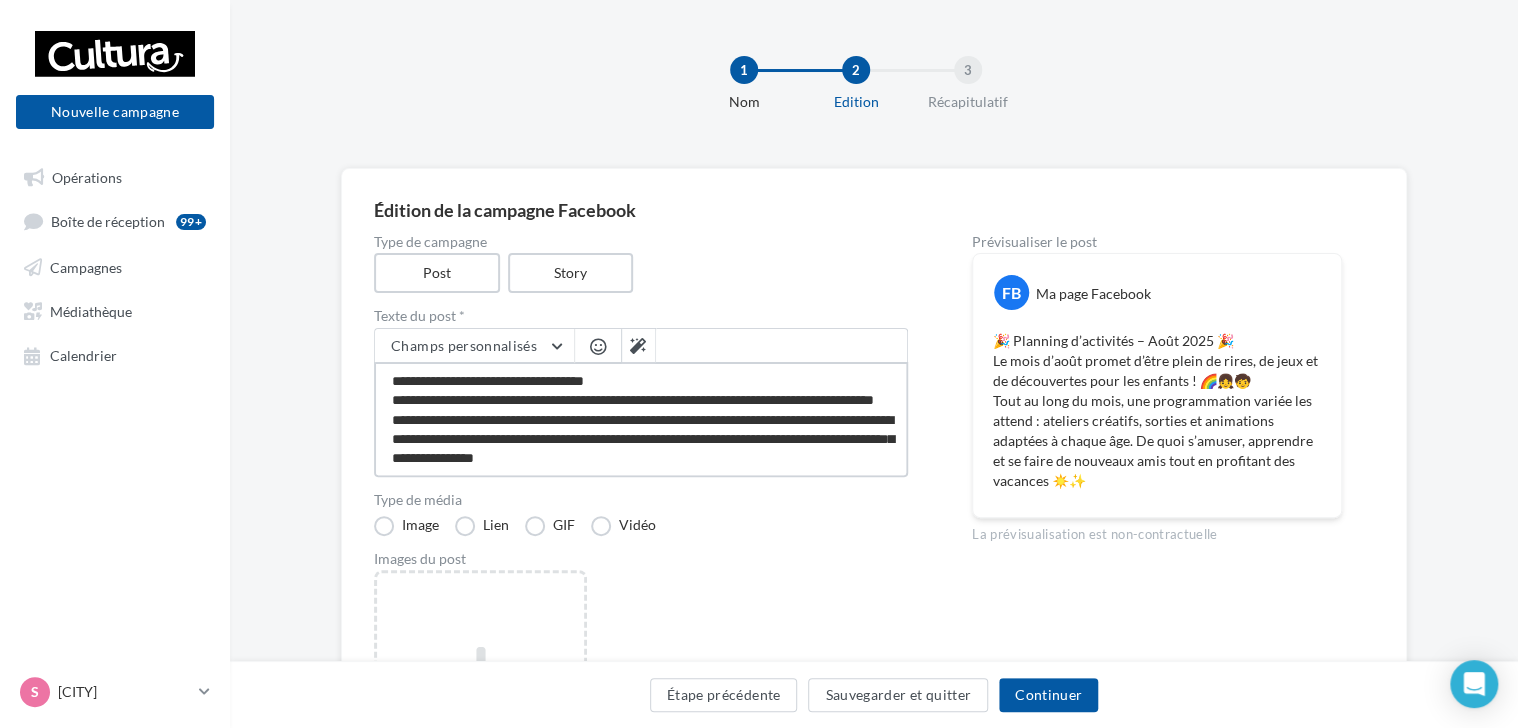 drag, startPoint x: 659, startPoint y: 457, endPoint x: 389, endPoint y: 455, distance: 270.00742 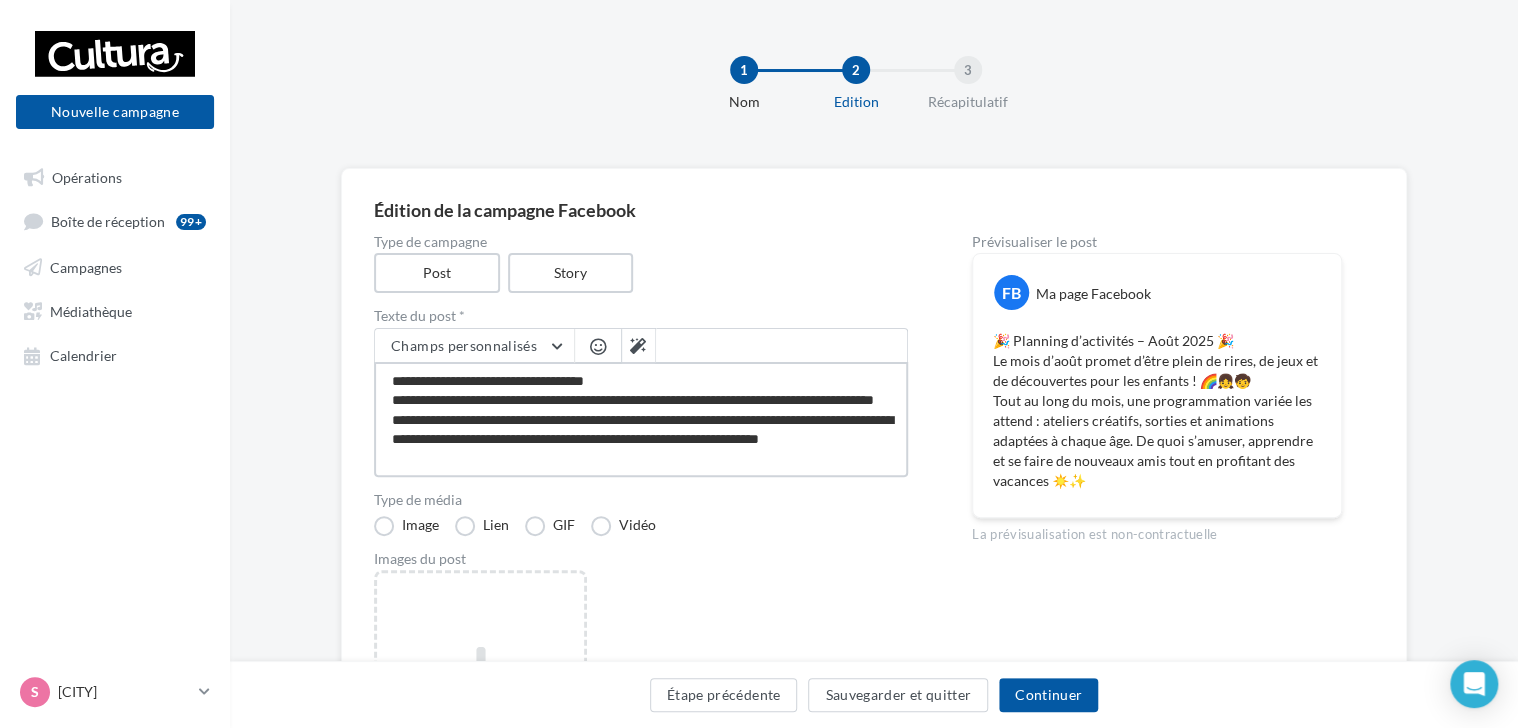 type on "**********" 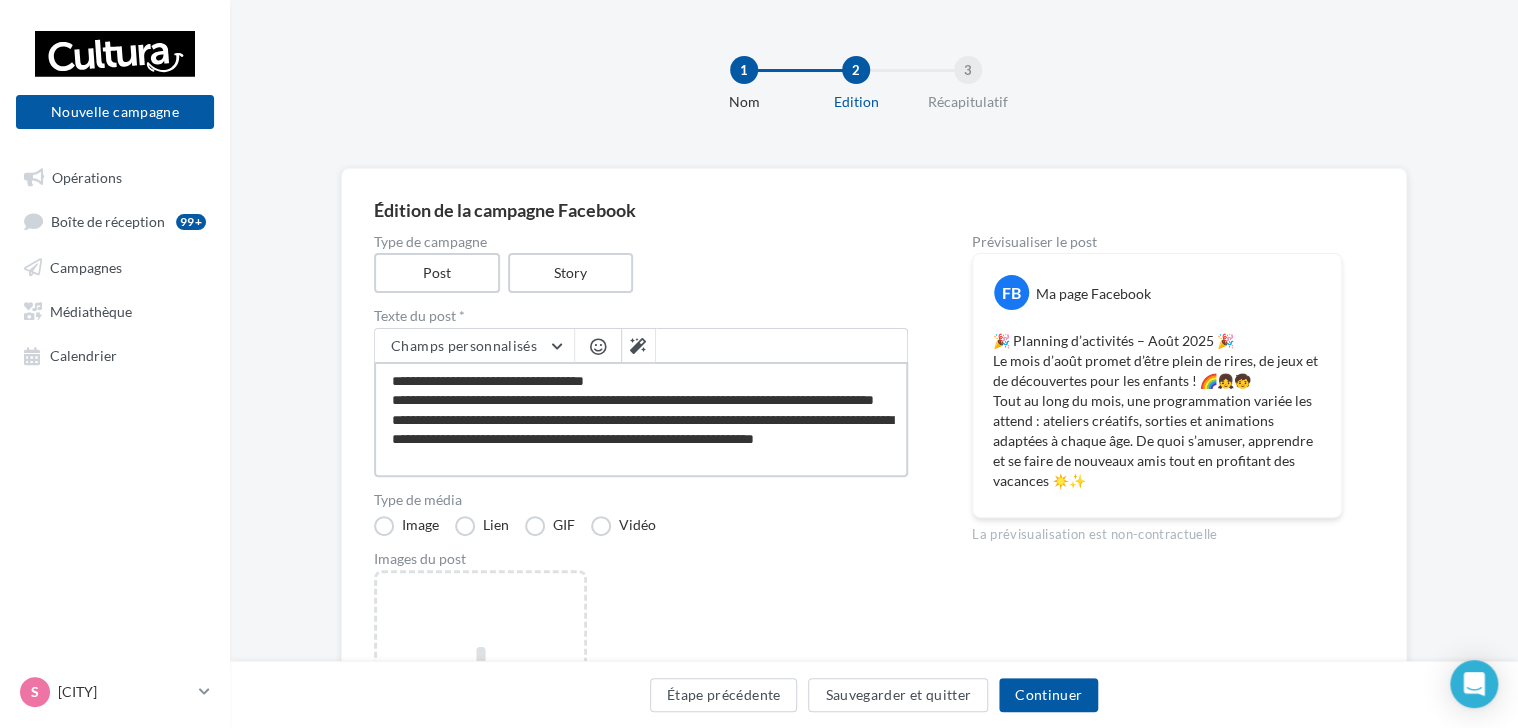type on "**********" 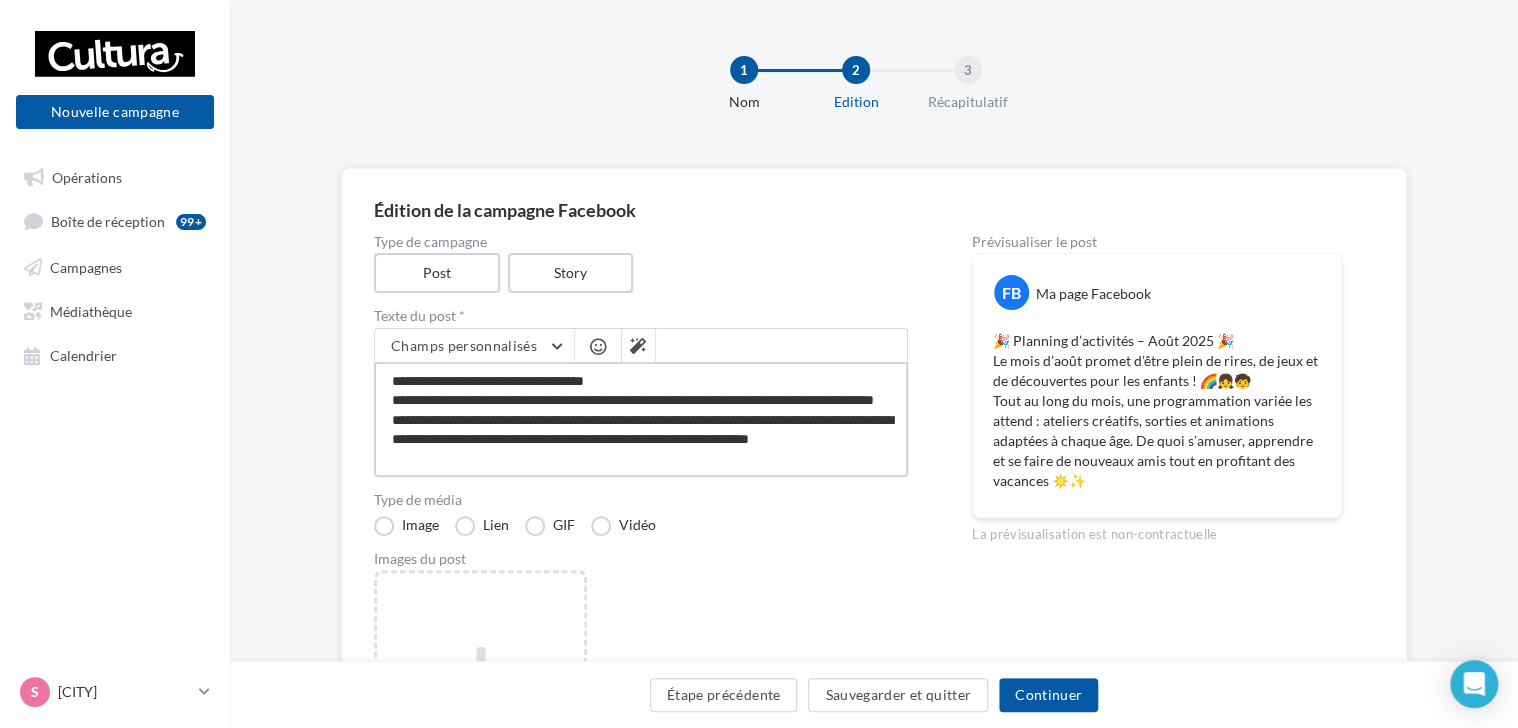 type on "**********" 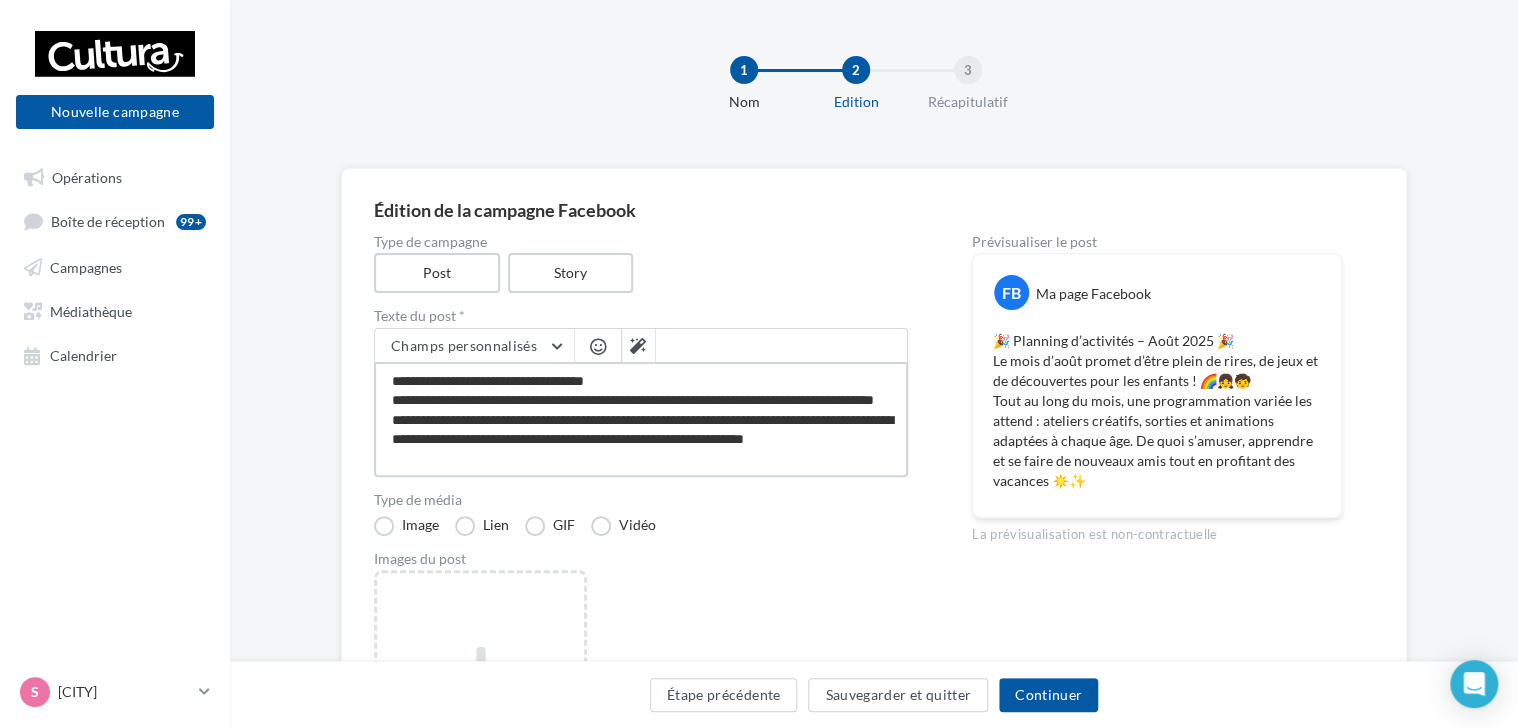 type on "**********" 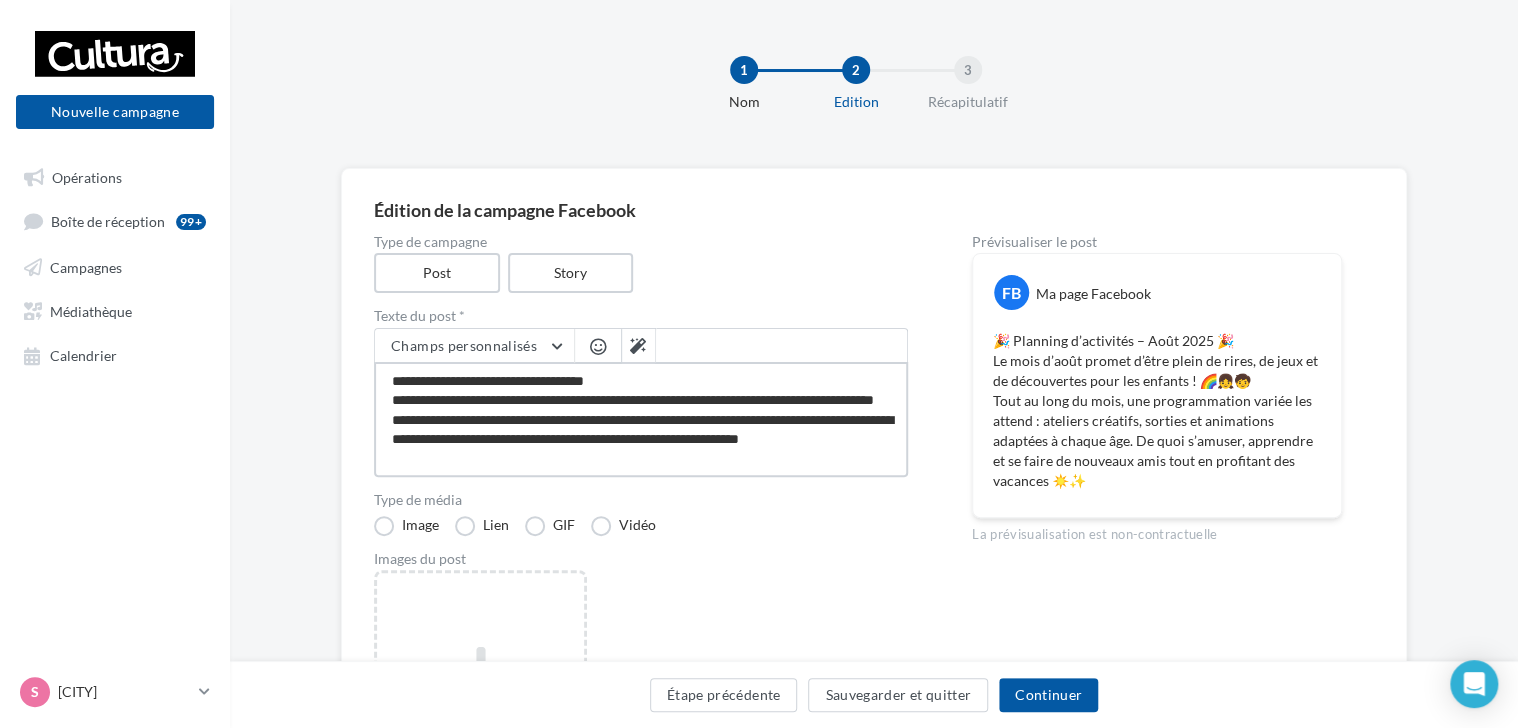 type on "**********" 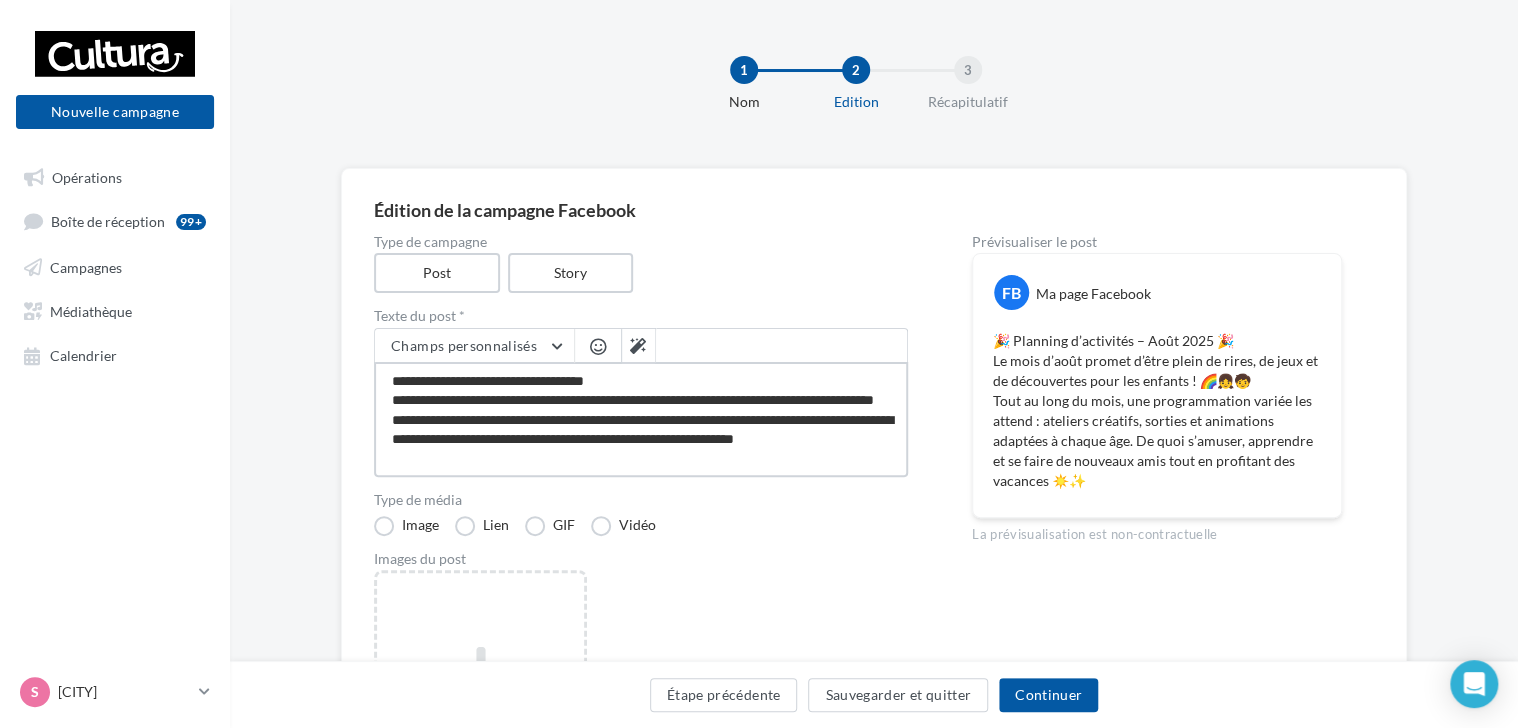 type on "**********" 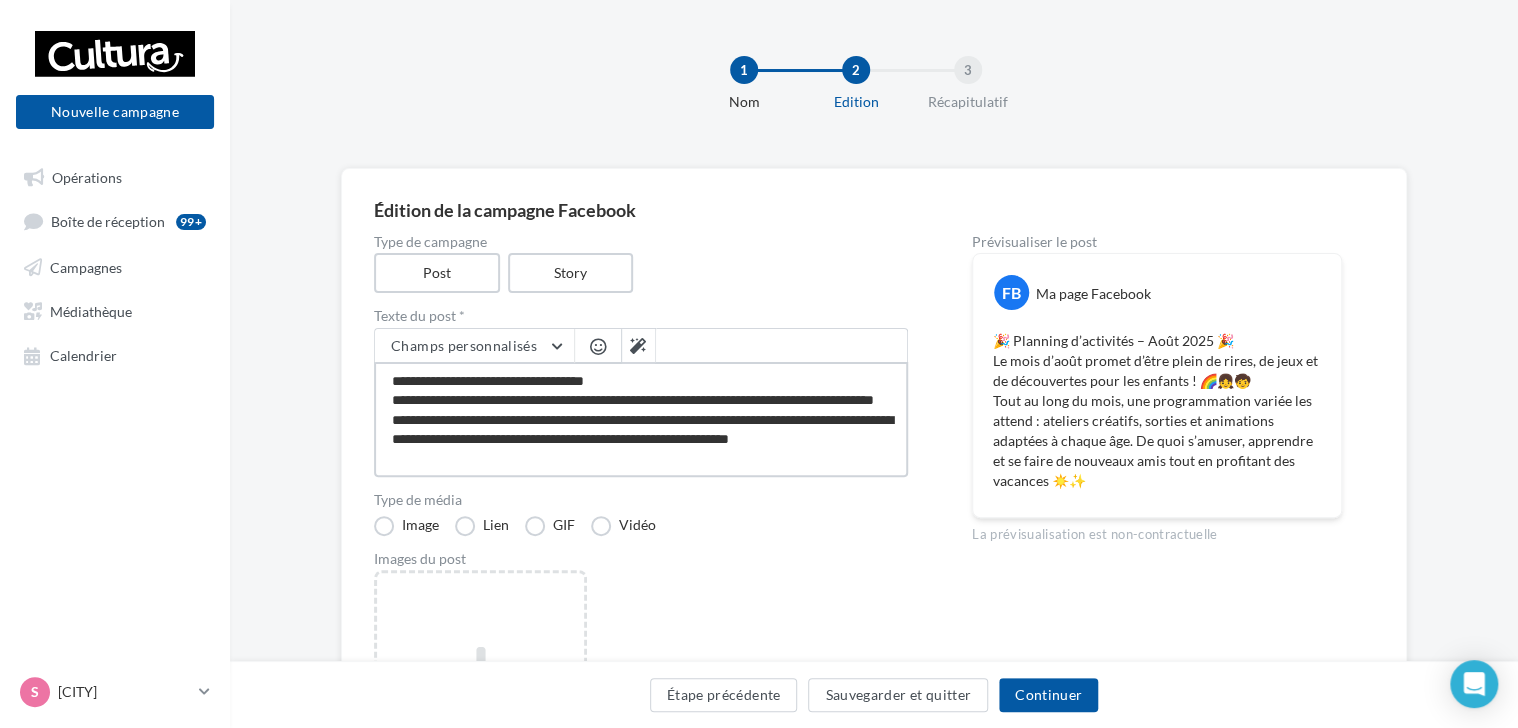 type on "**********" 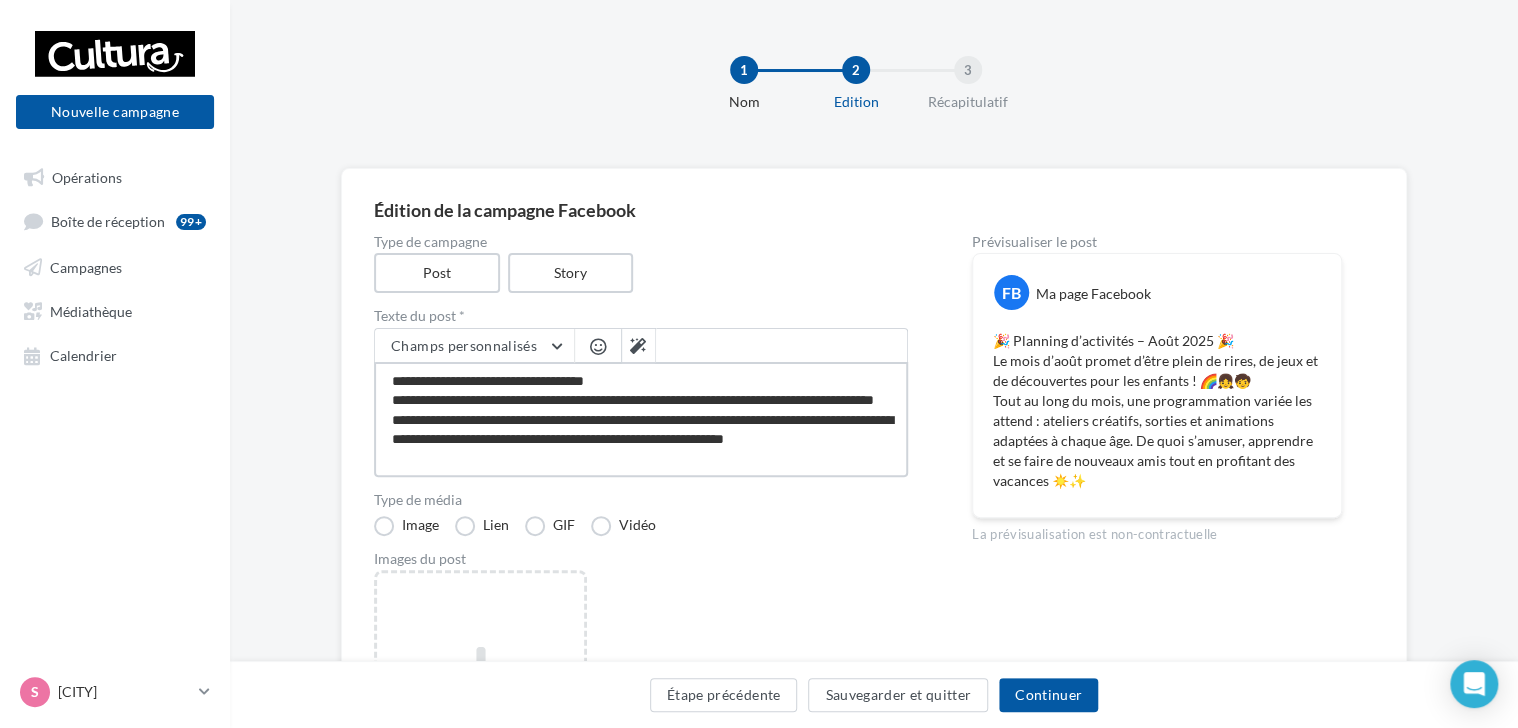 type on "**********" 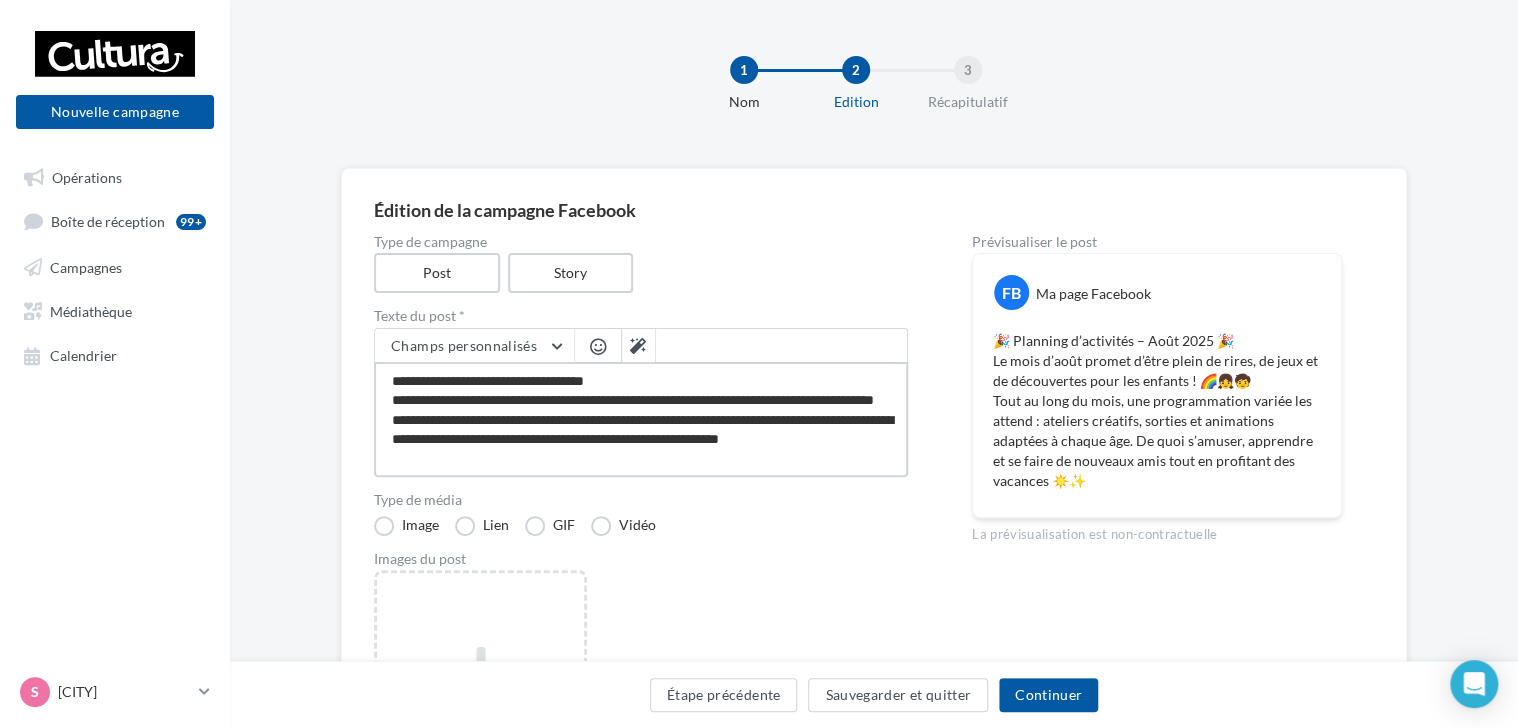 type on "**********" 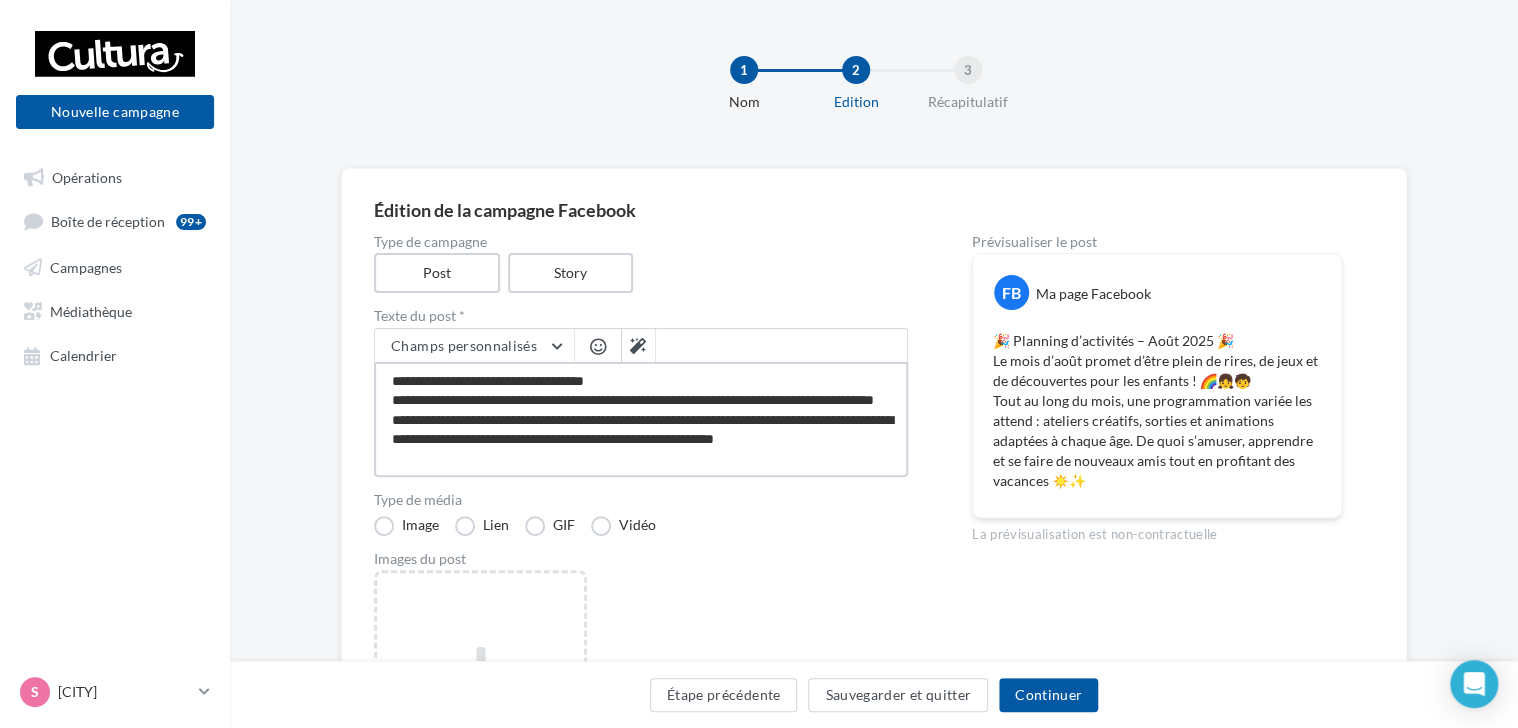 type on "**********" 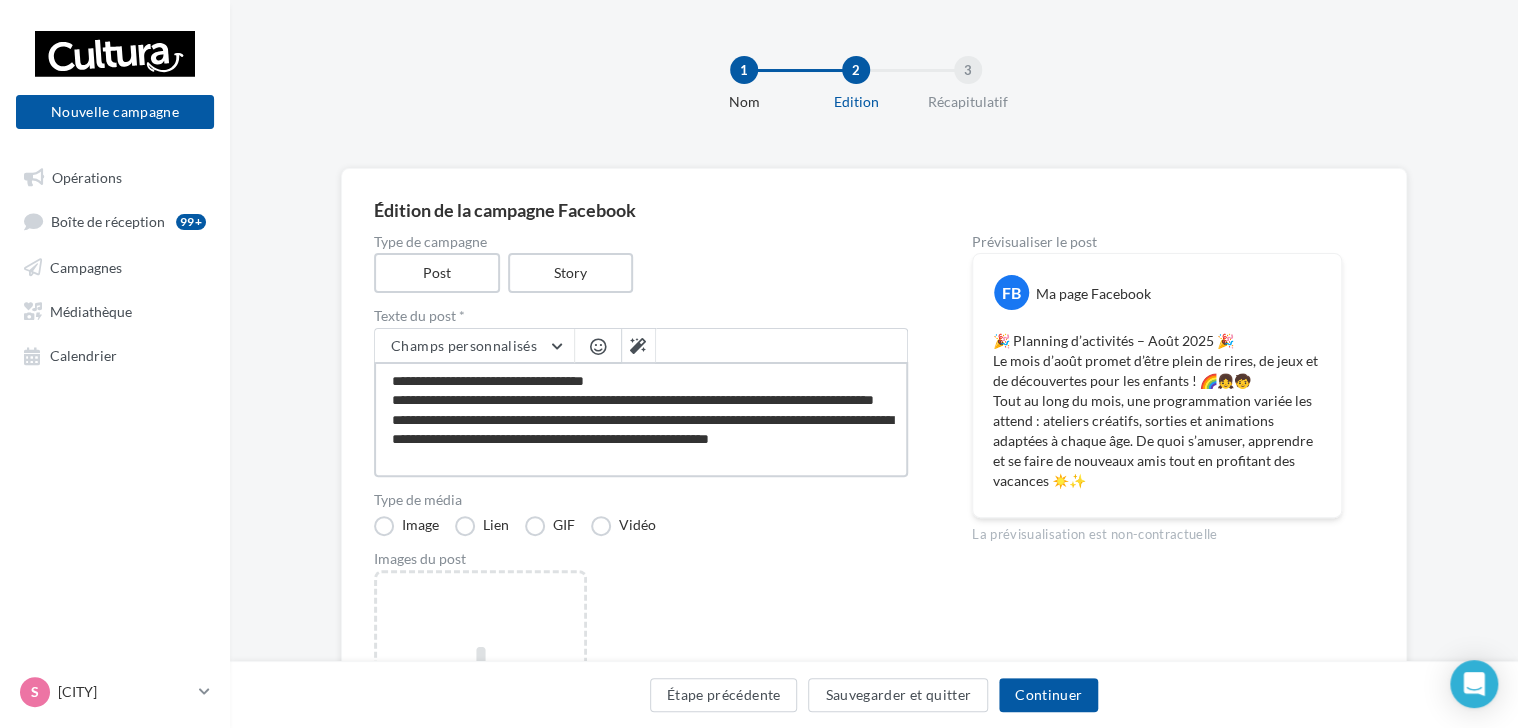 type on "**********" 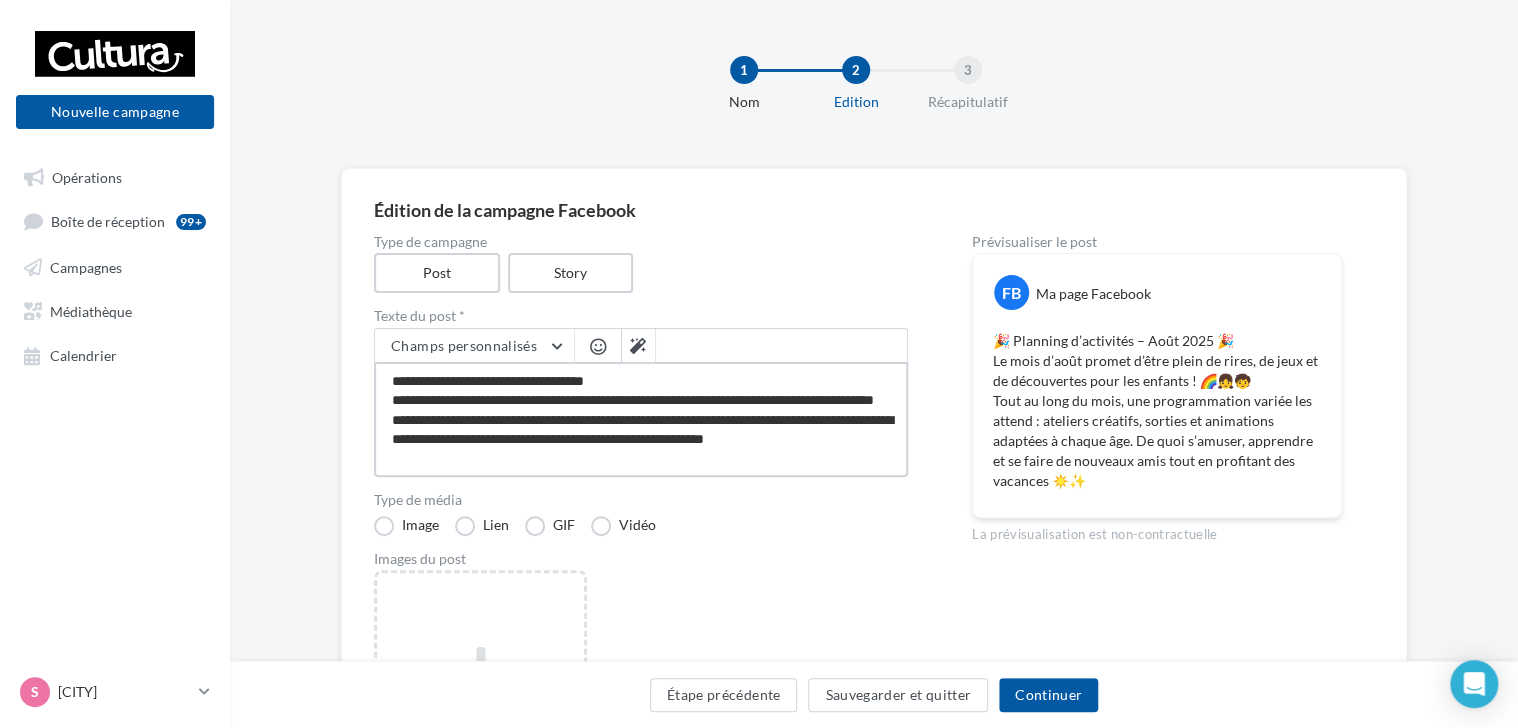 type on "**********" 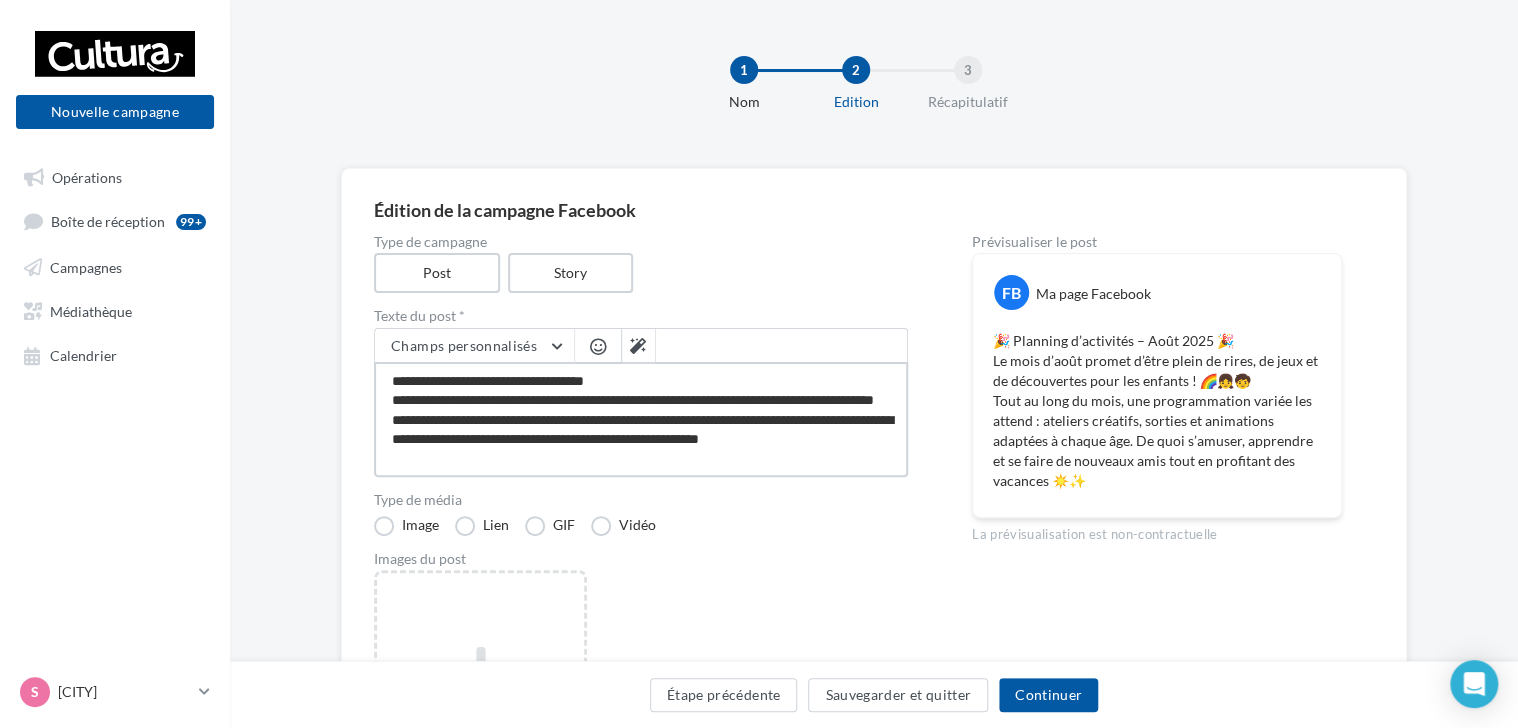 type on "**********" 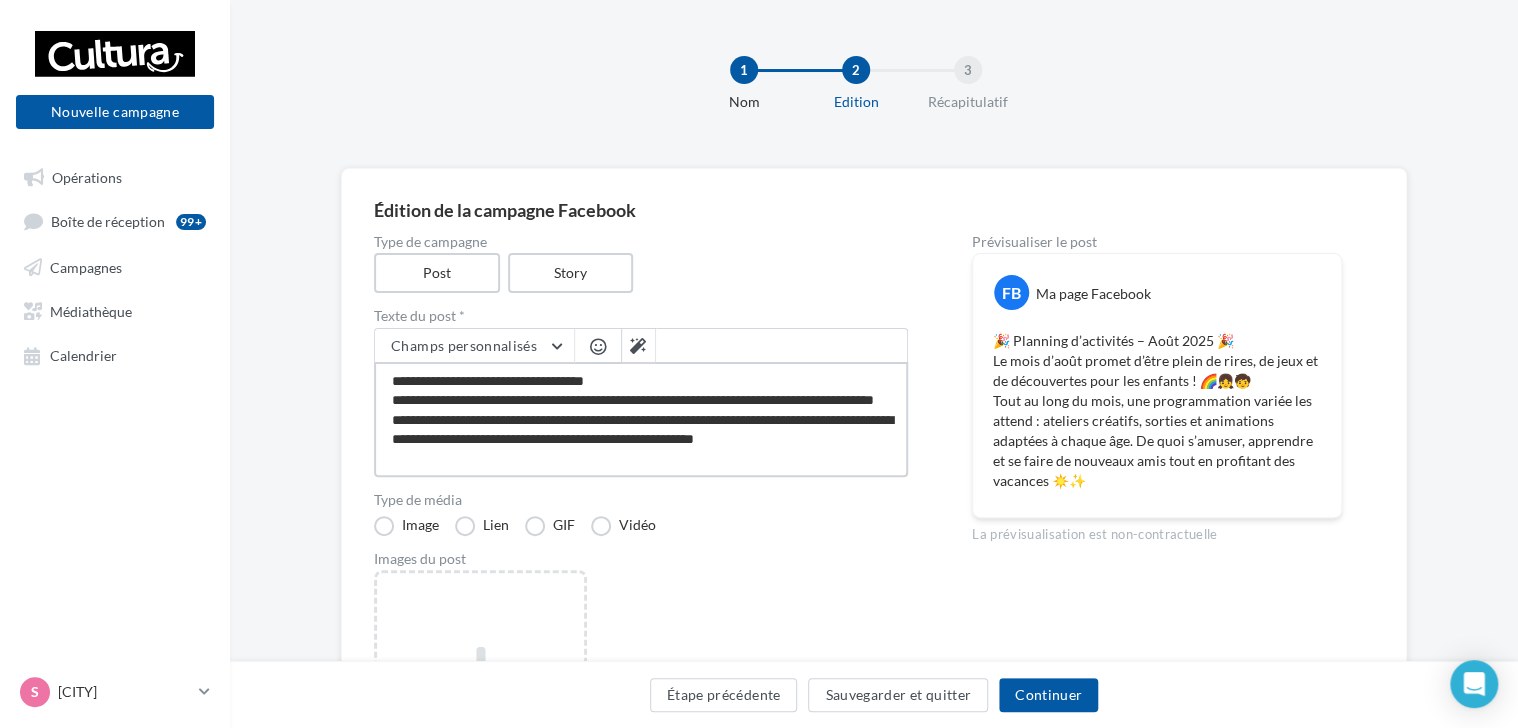 type on "**********" 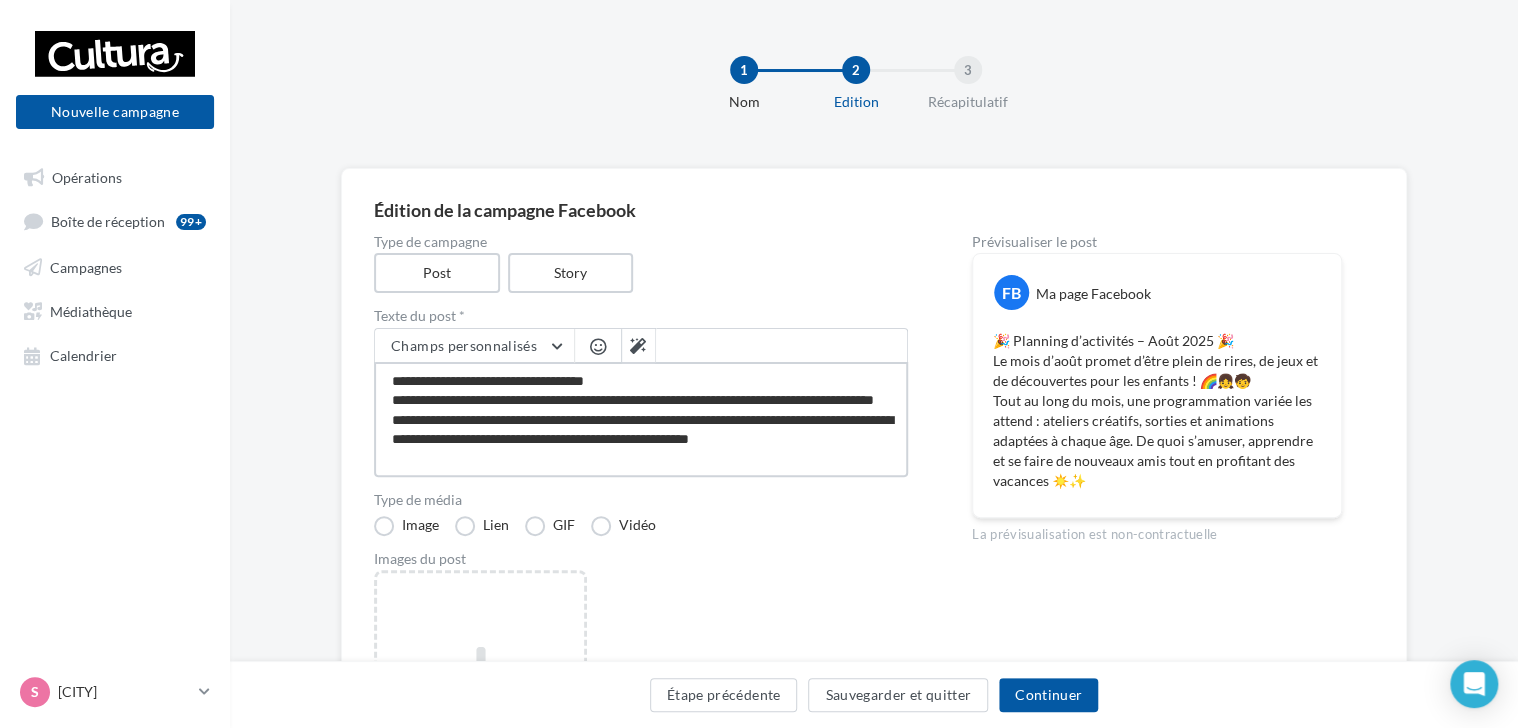 type on "**********" 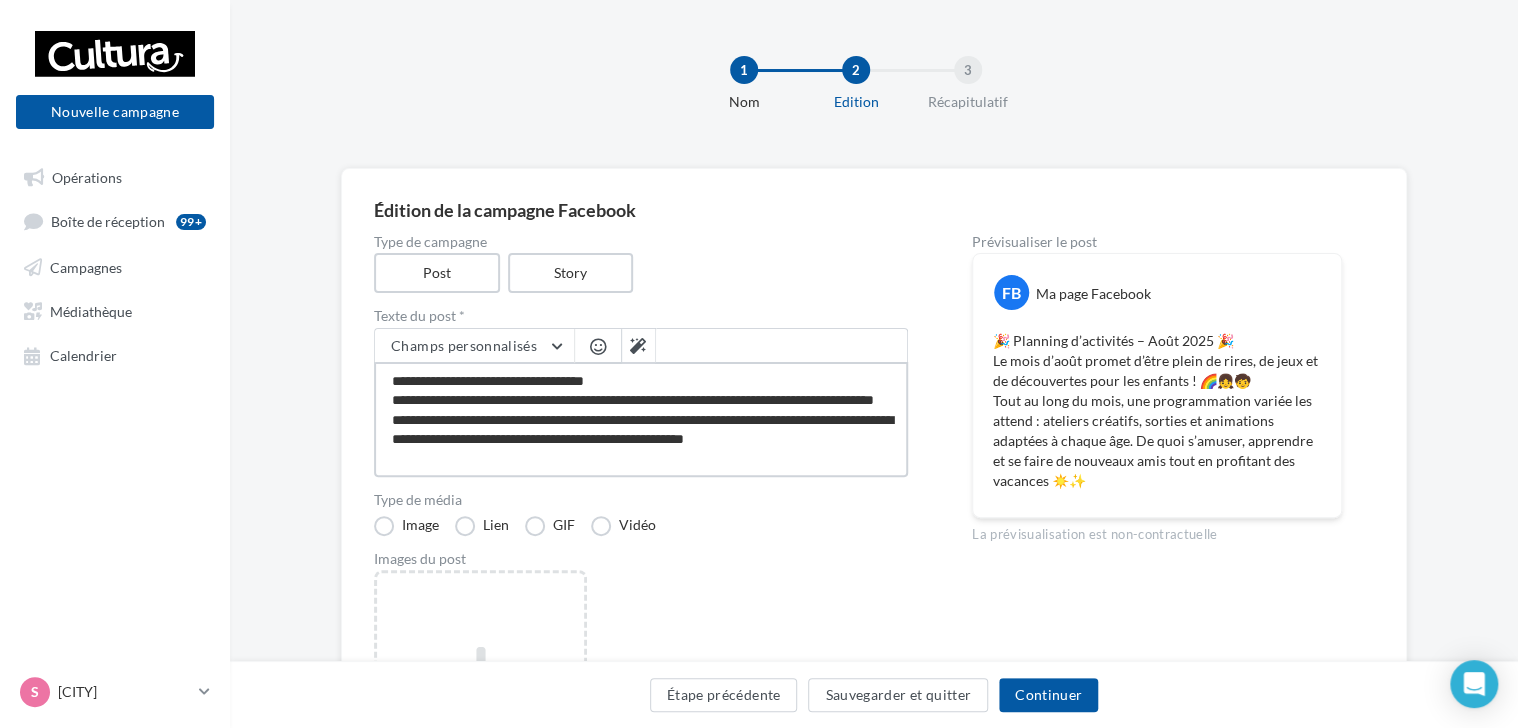 type on "**********" 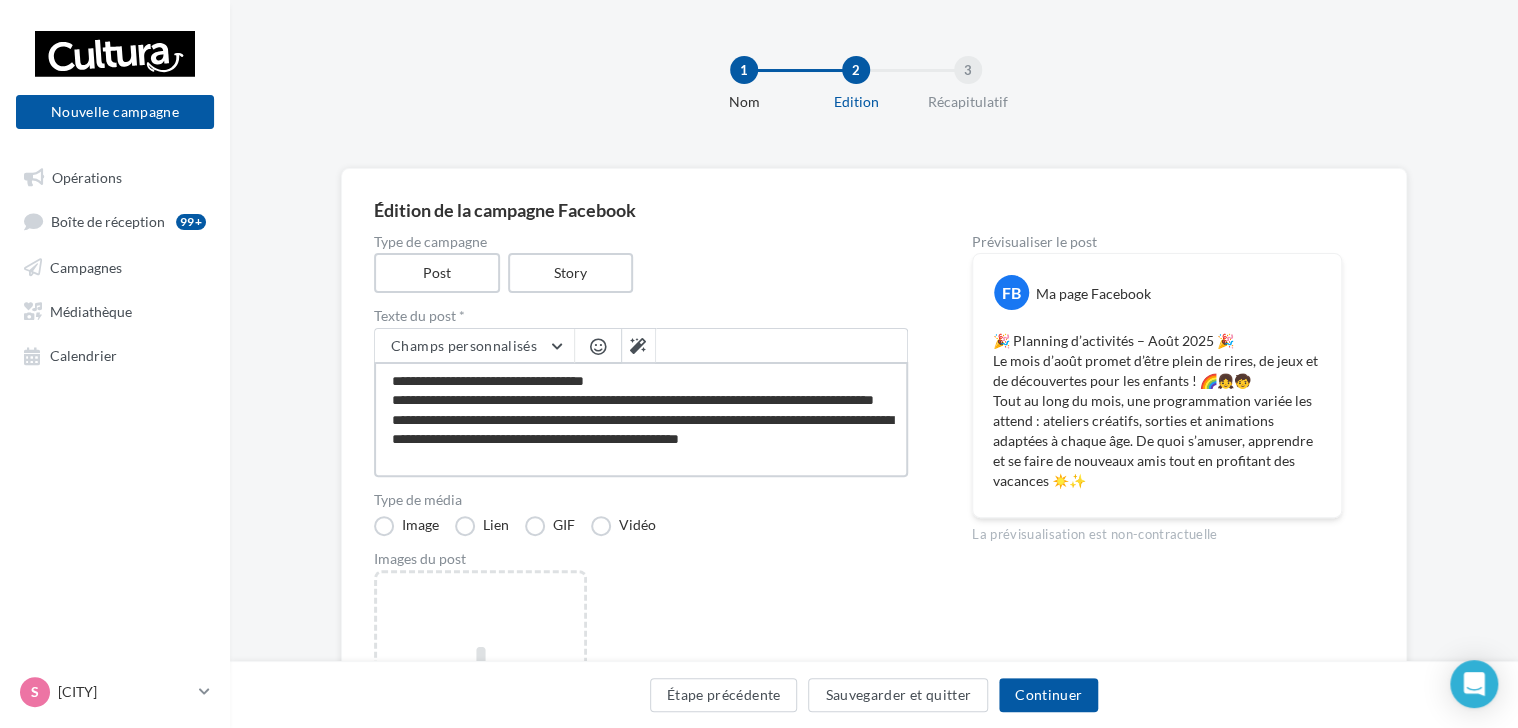 type on "**********" 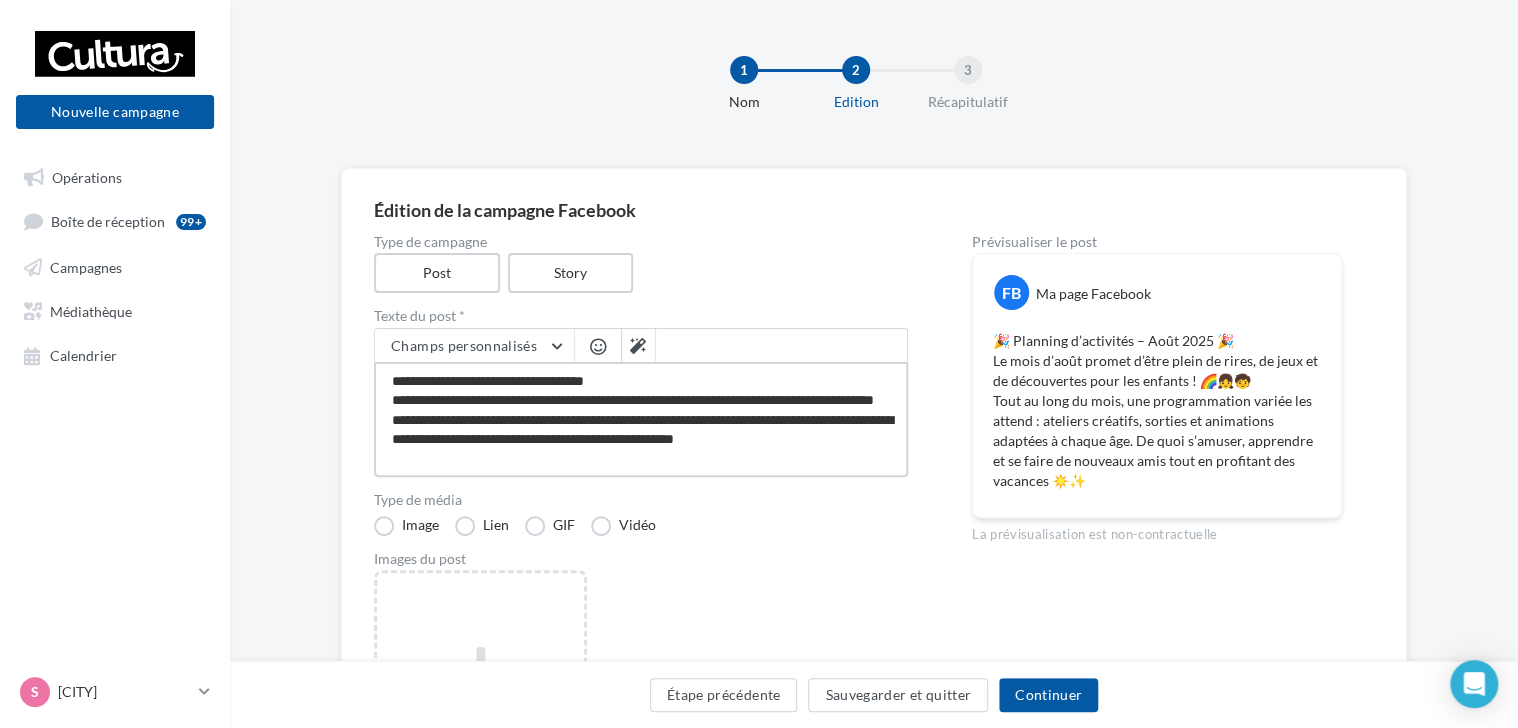 type on "**********" 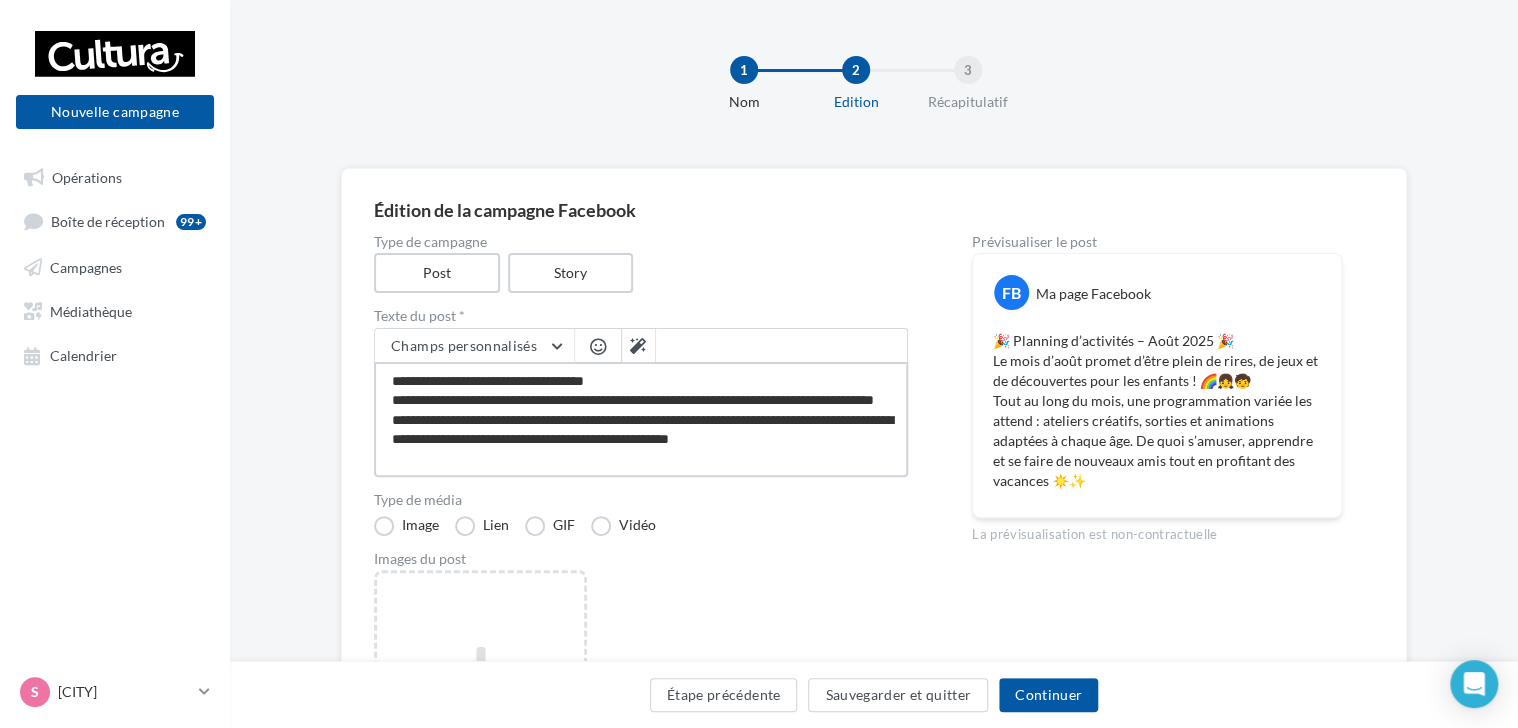type on "**********" 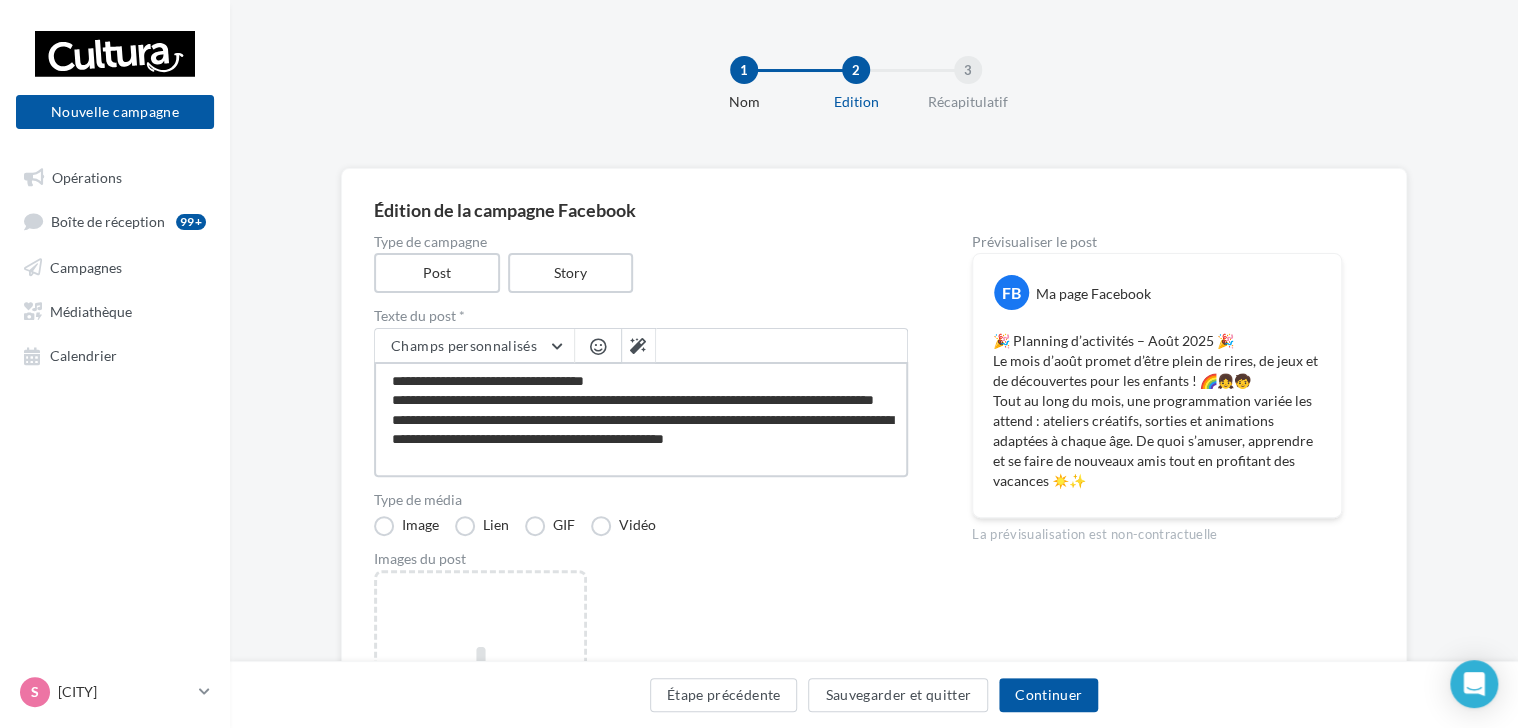 type on "**********" 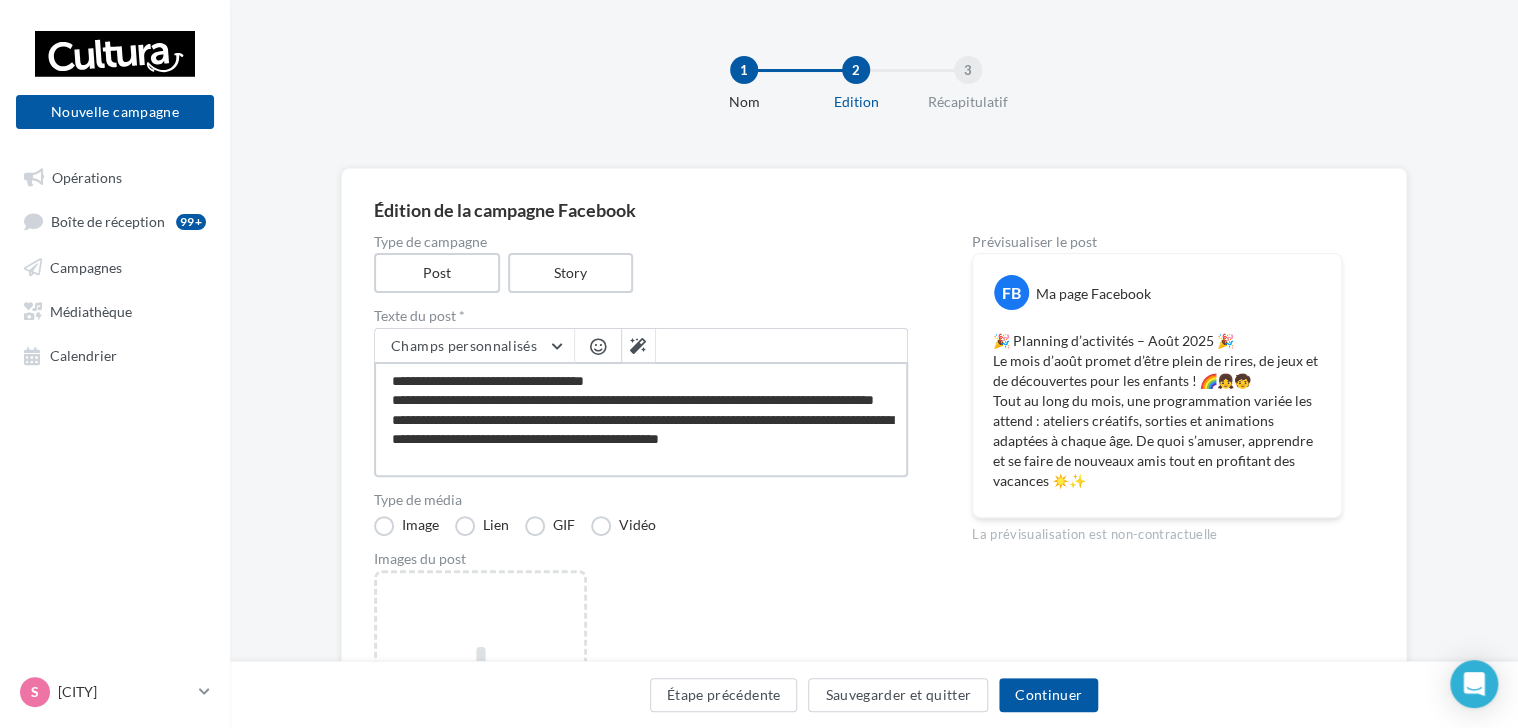 type on "**********" 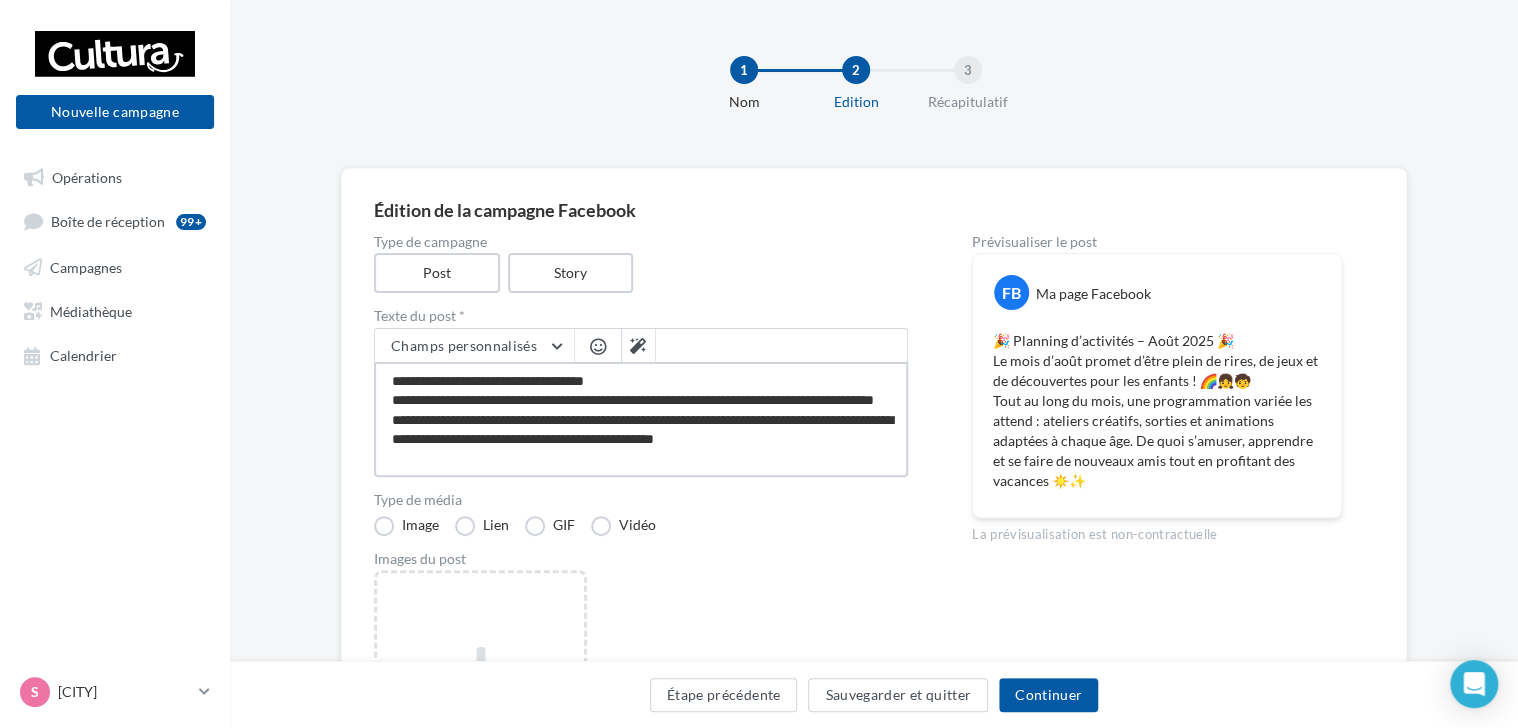 type on "**********" 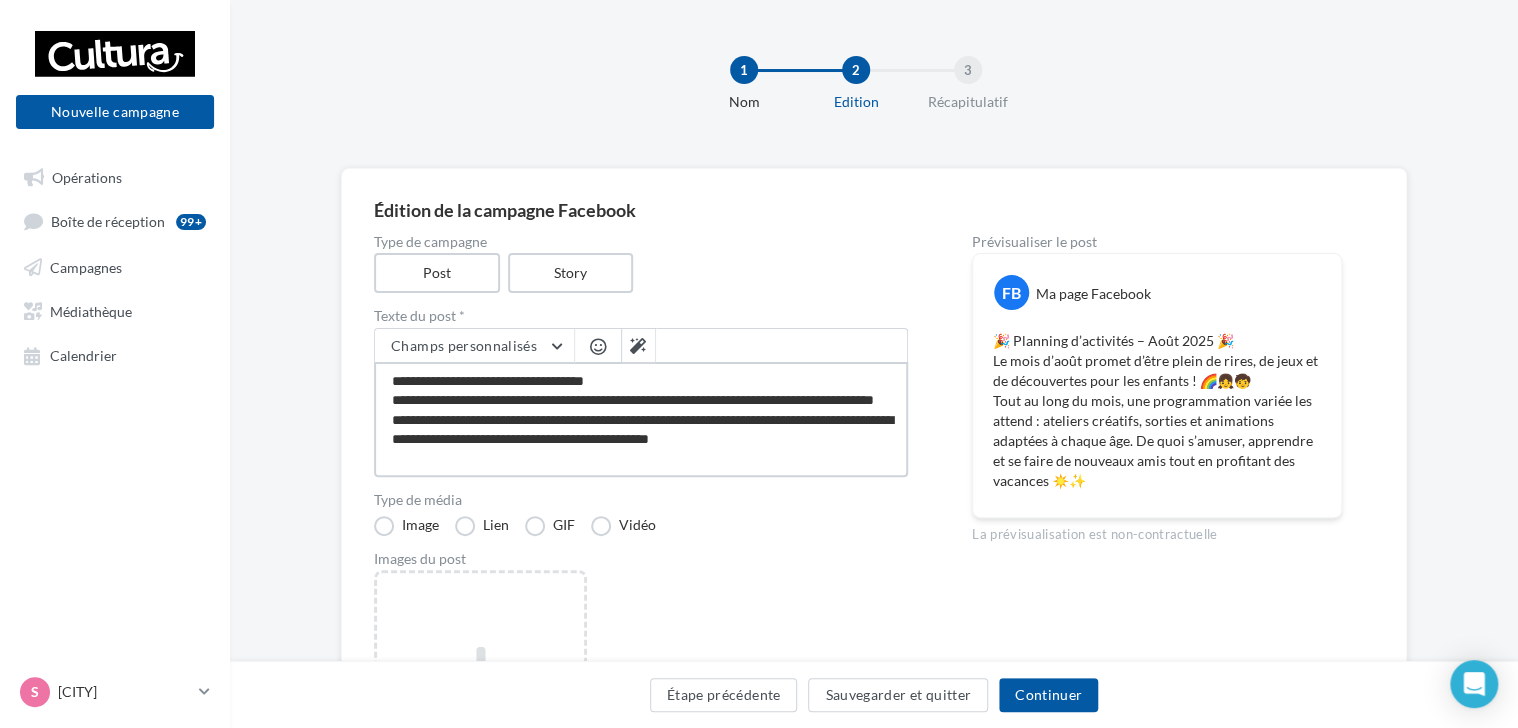 type on "**********" 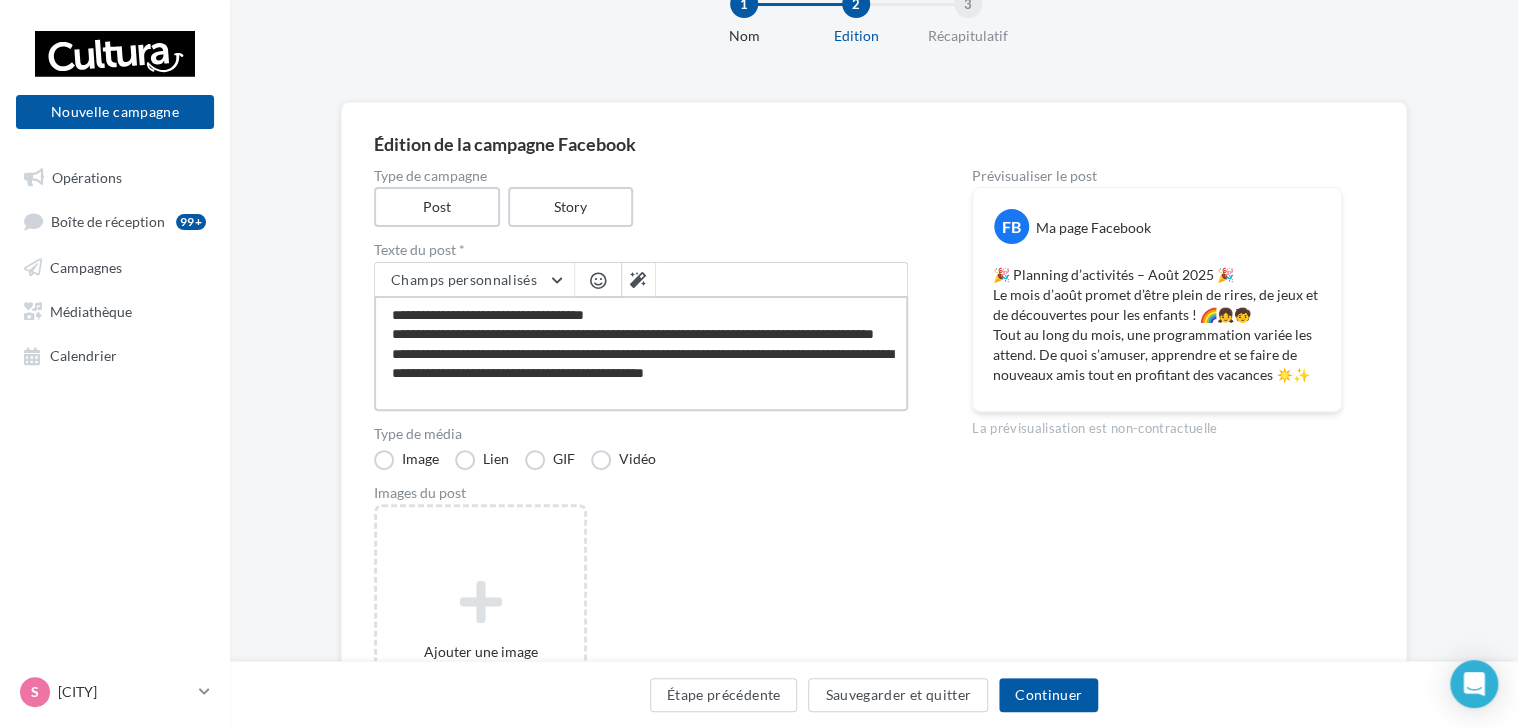 scroll, scrollTop: 100, scrollLeft: 0, axis: vertical 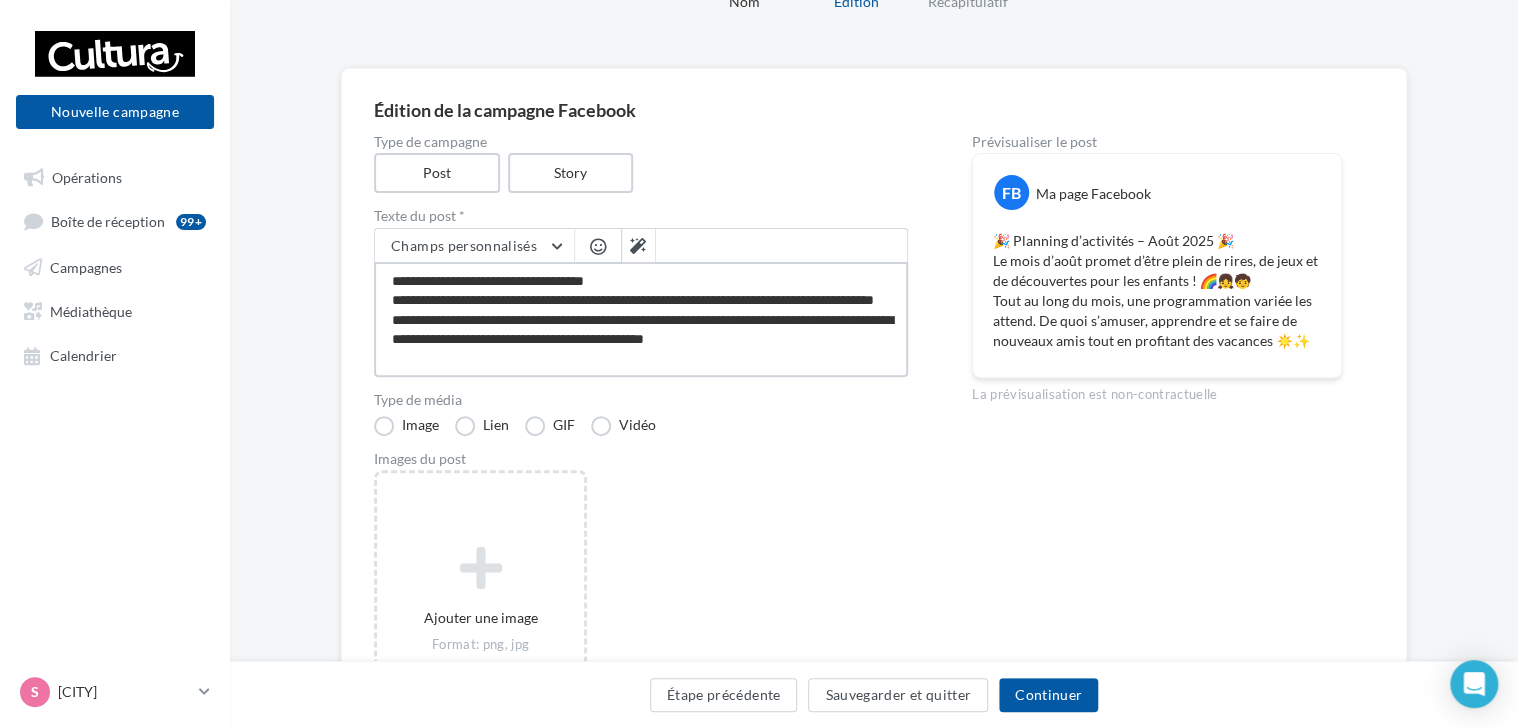 click on "**********" at bounding box center [641, 319] 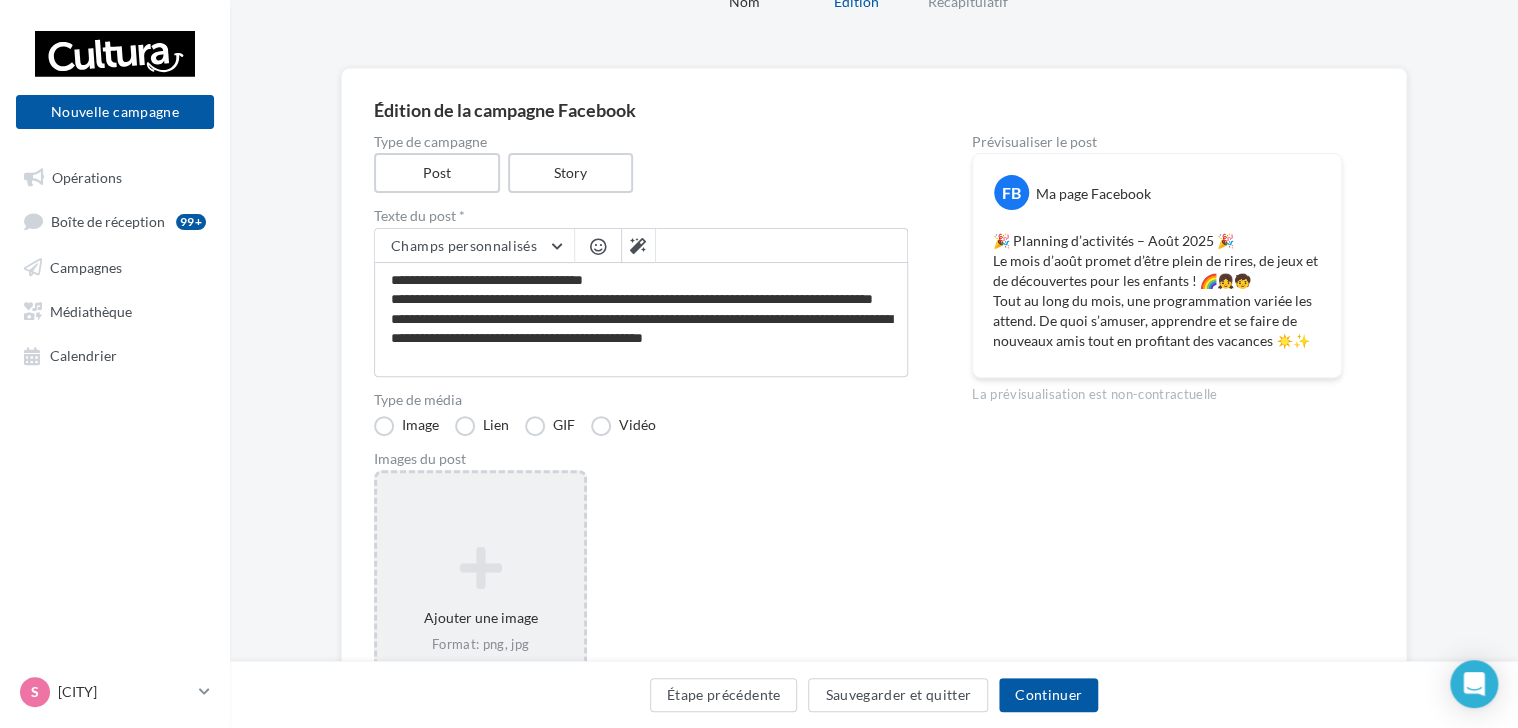 click on "Ajouter une image     Format: png, jpg" at bounding box center [480, 600] 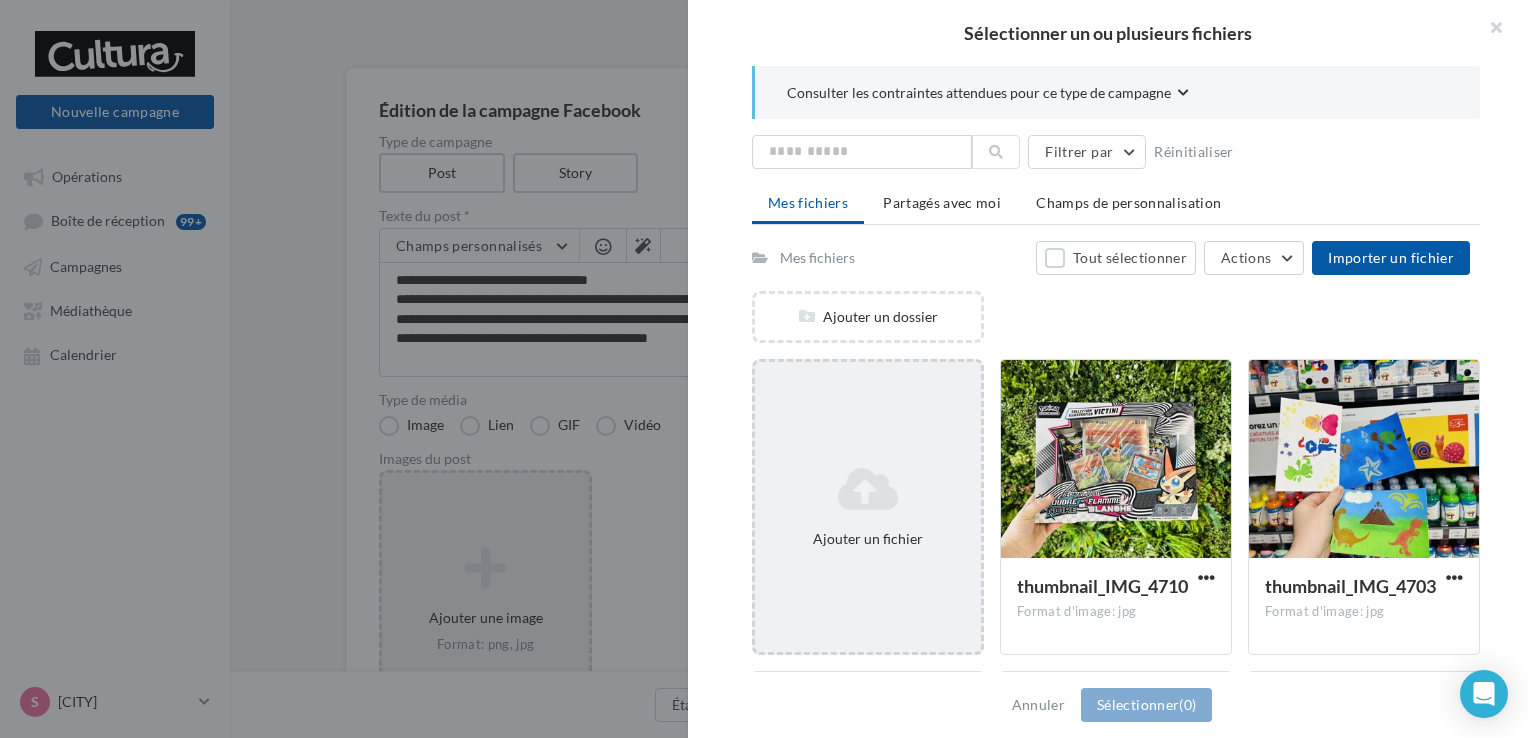 click on "Ajouter un fichier" at bounding box center (868, 507) 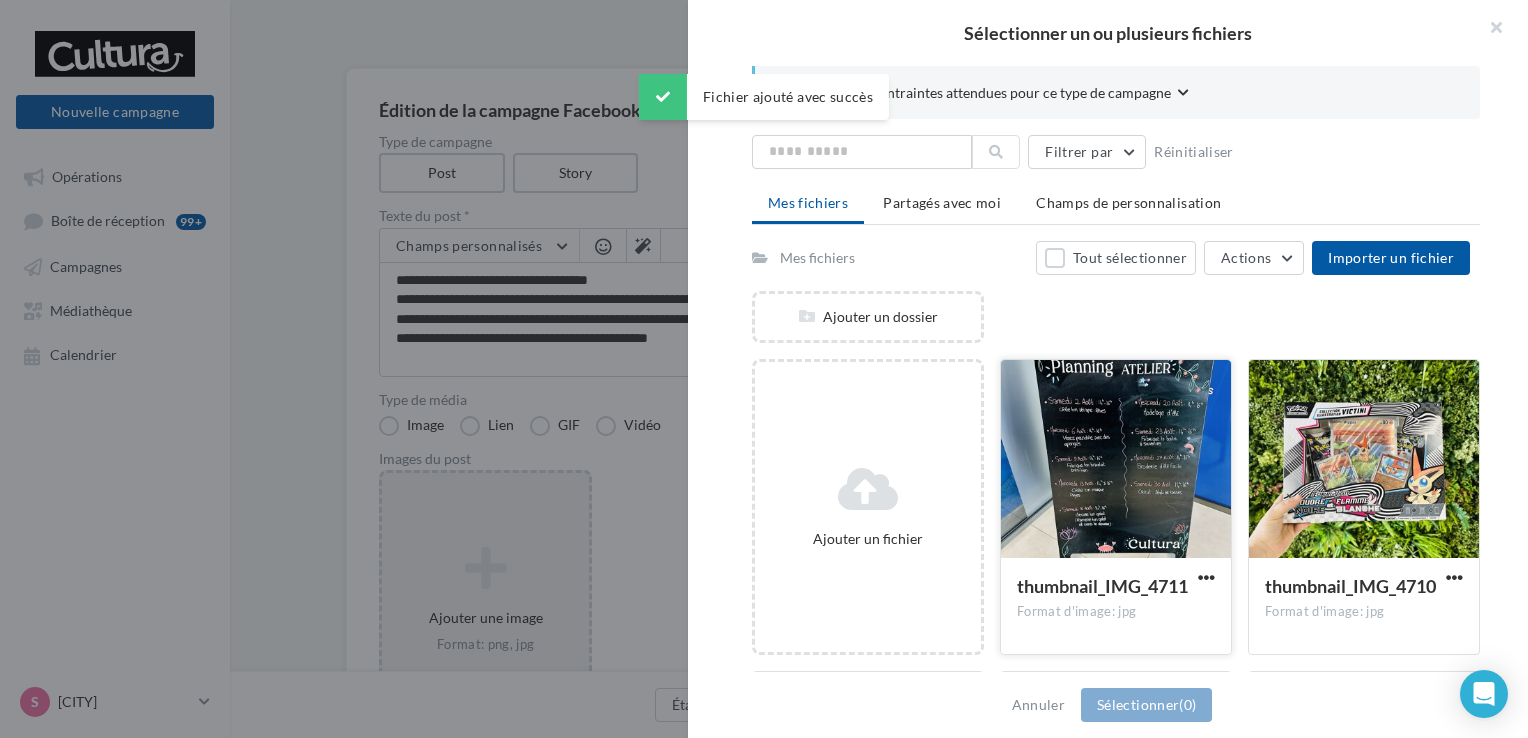 click at bounding box center [1116, 460] 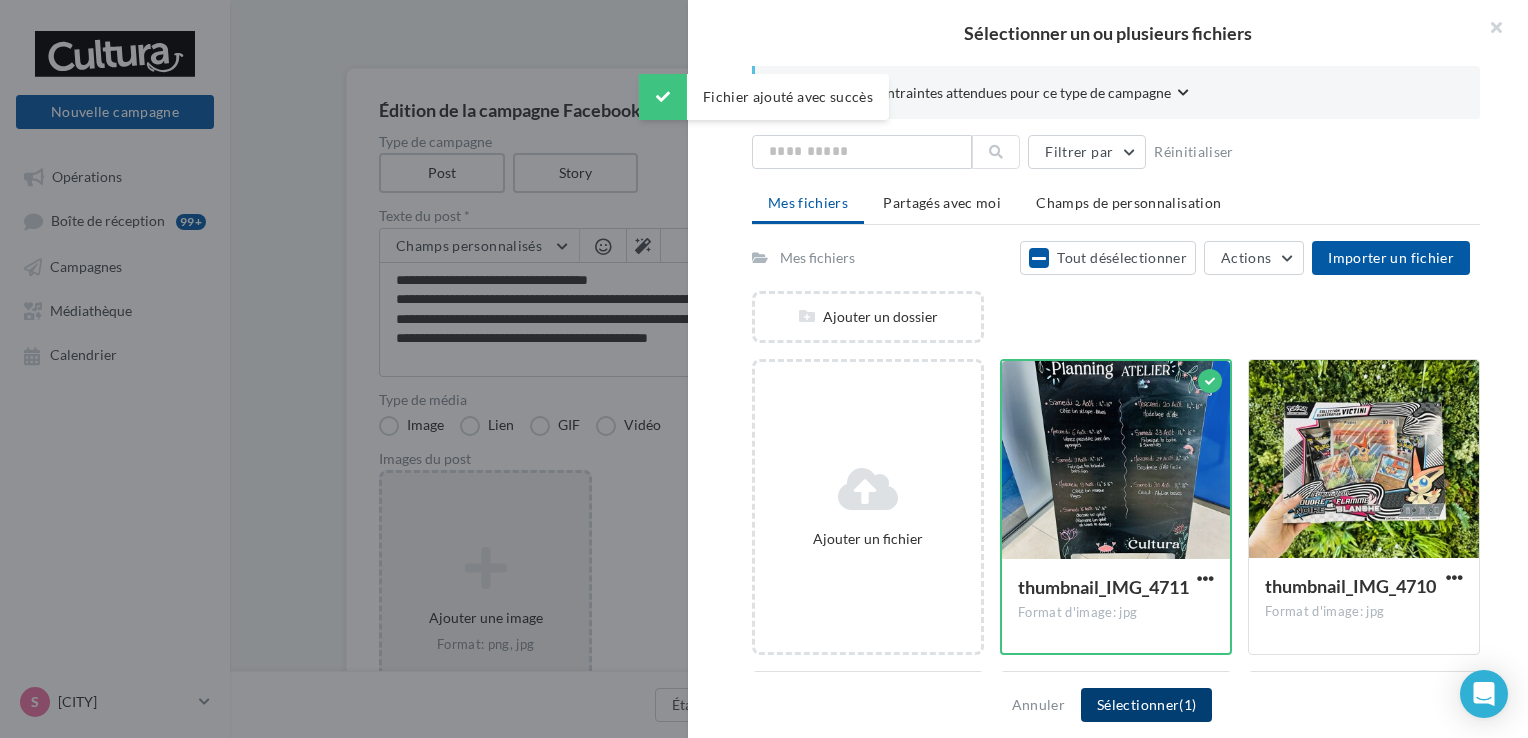 click on "Sélectionner   (1)" at bounding box center (1146, 705) 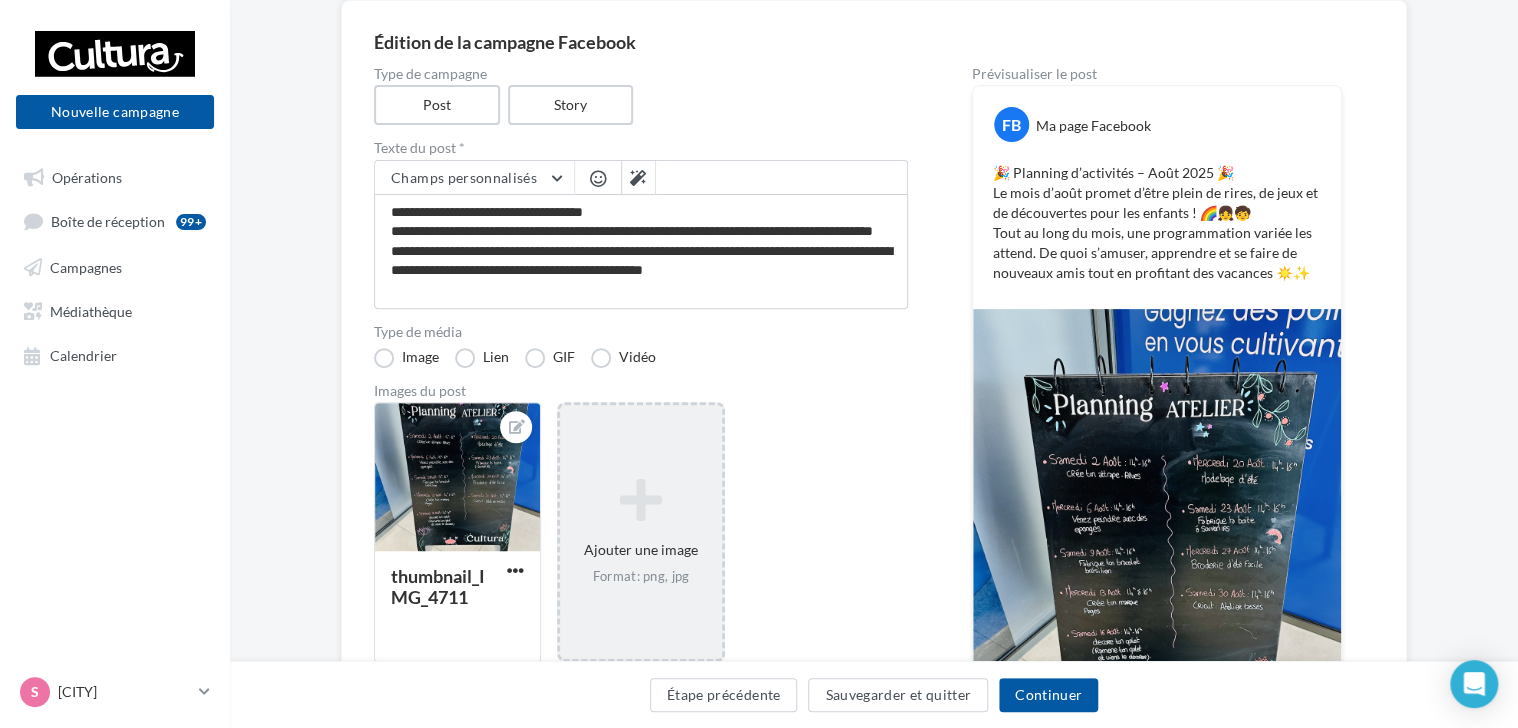 scroll, scrollTop: 200, scrollLeft: 0, axis: vertical 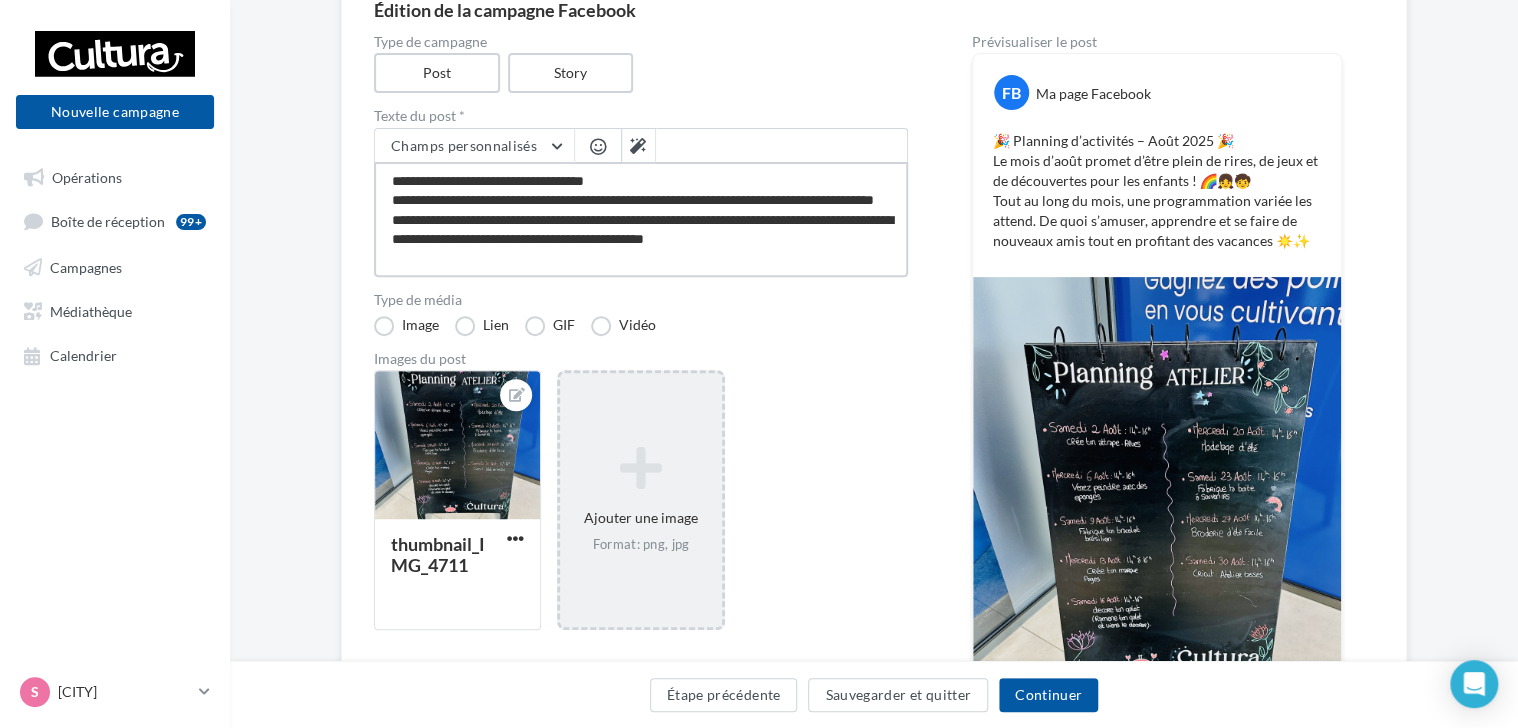 drag, startPoint x: 454, startPoint y: 257, endPoint x: 347, endPoint y: 263, distance: 107.16809 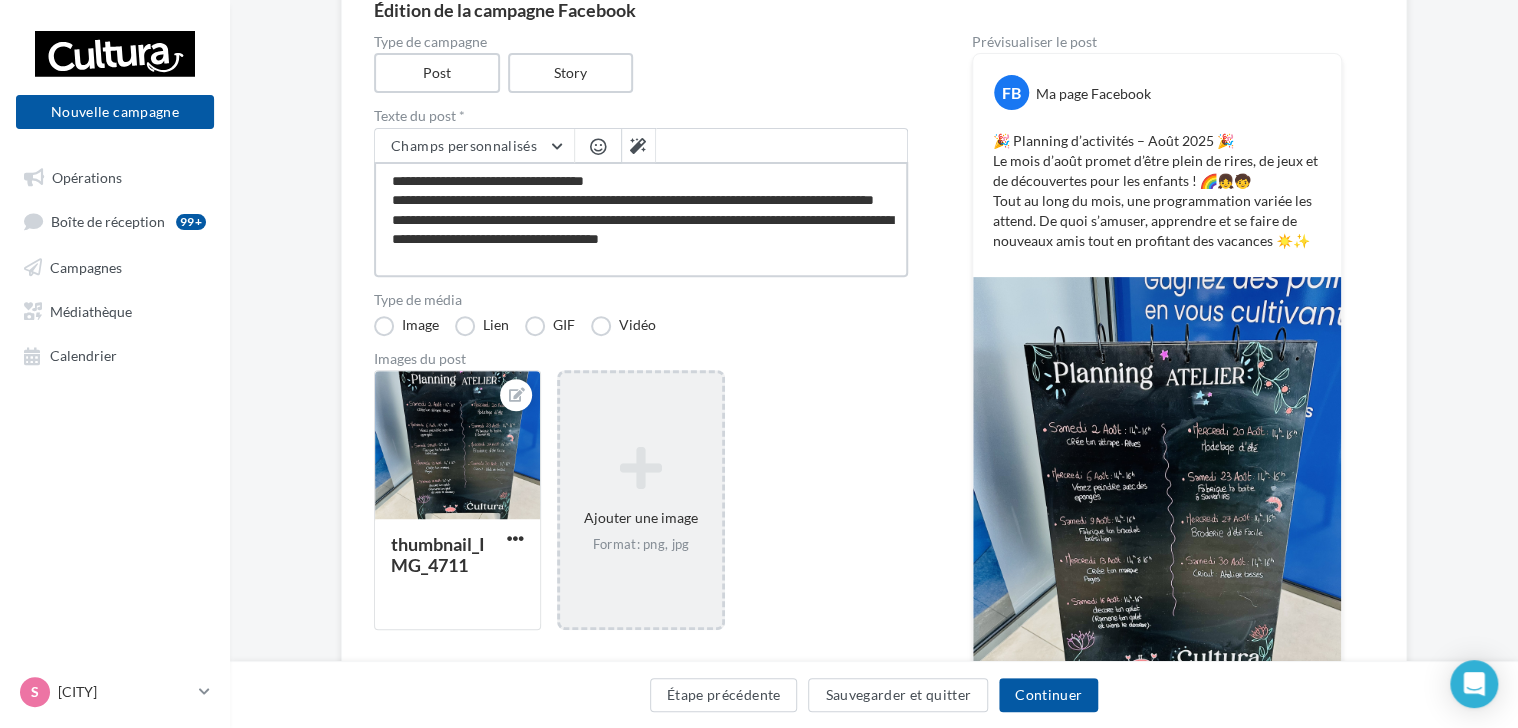 type on "**********" 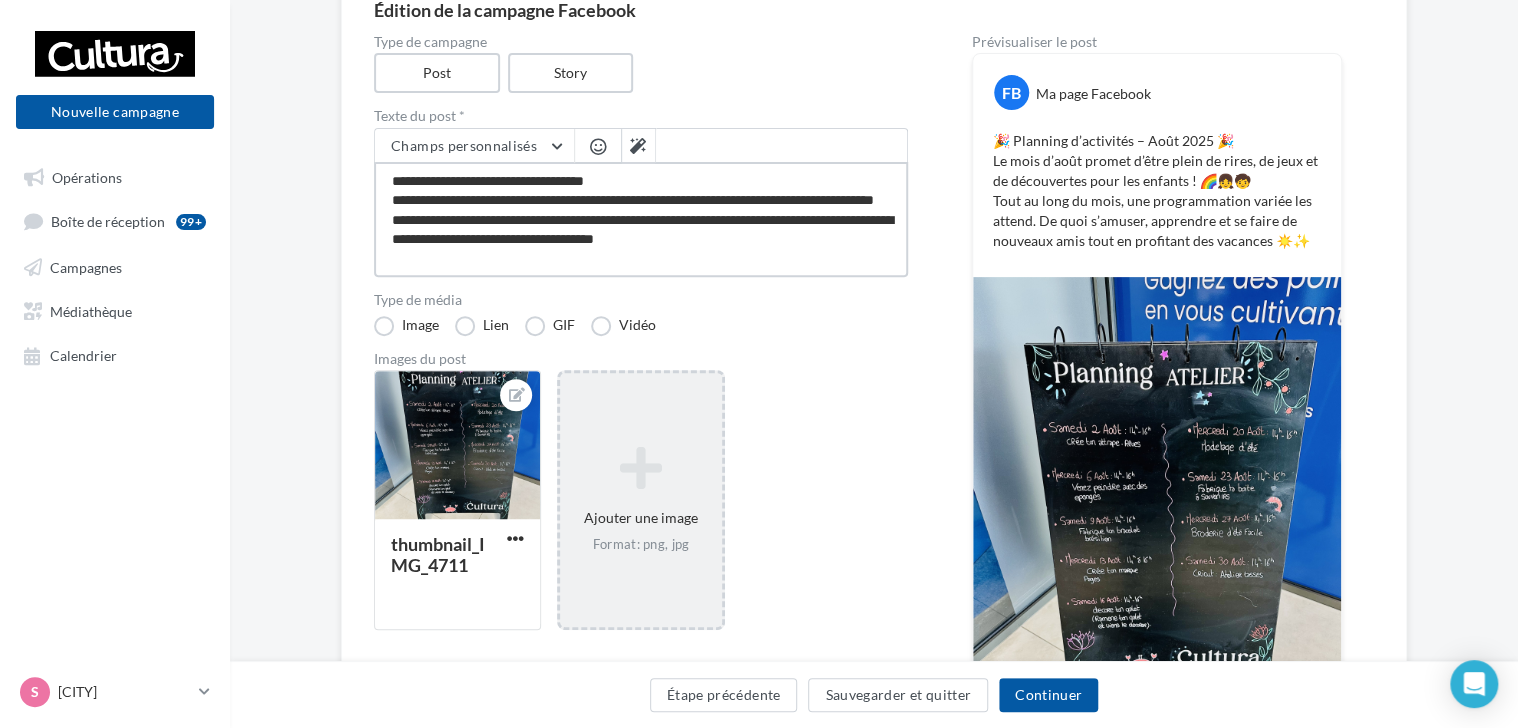 type on "**********" 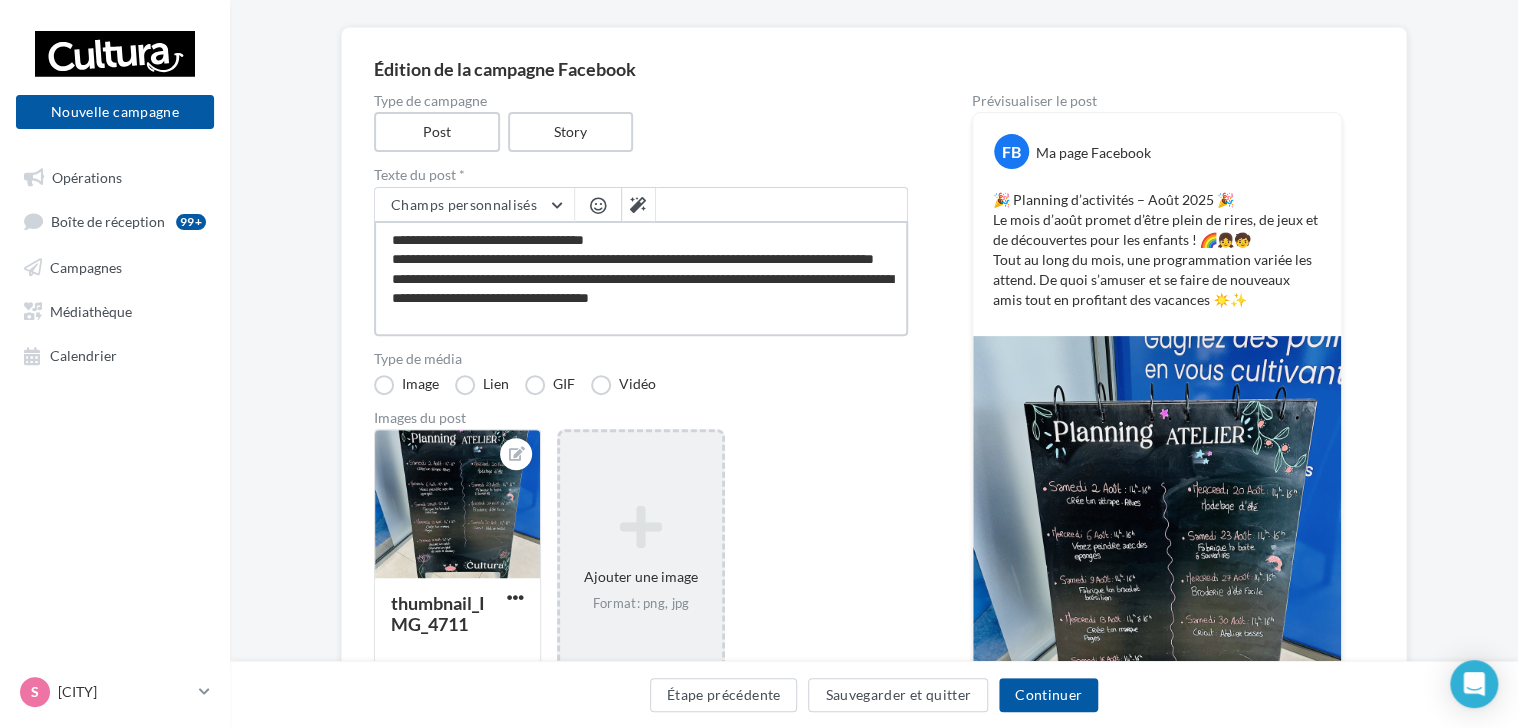 scroll, scrollTop: 133, scrollLeft: 0, axis: vertical 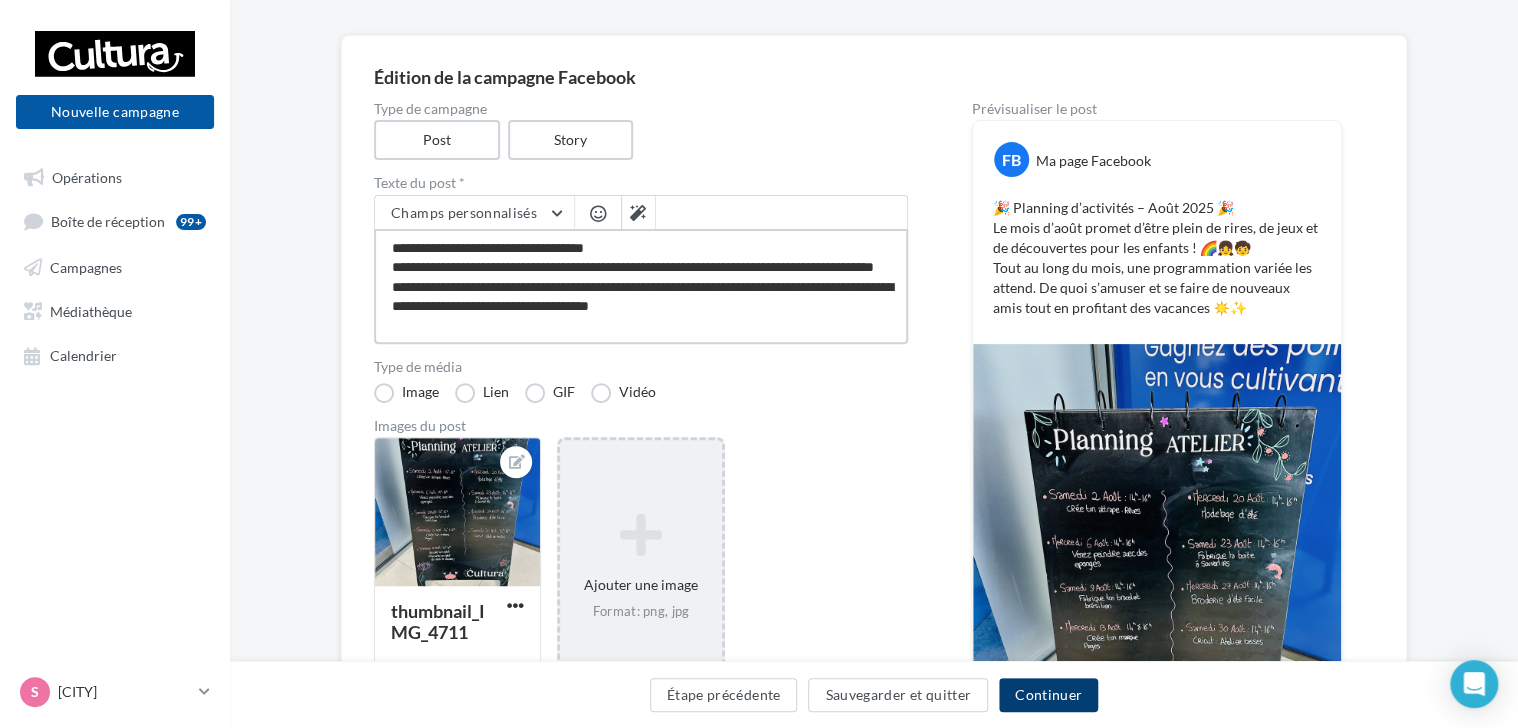 type on "**********" 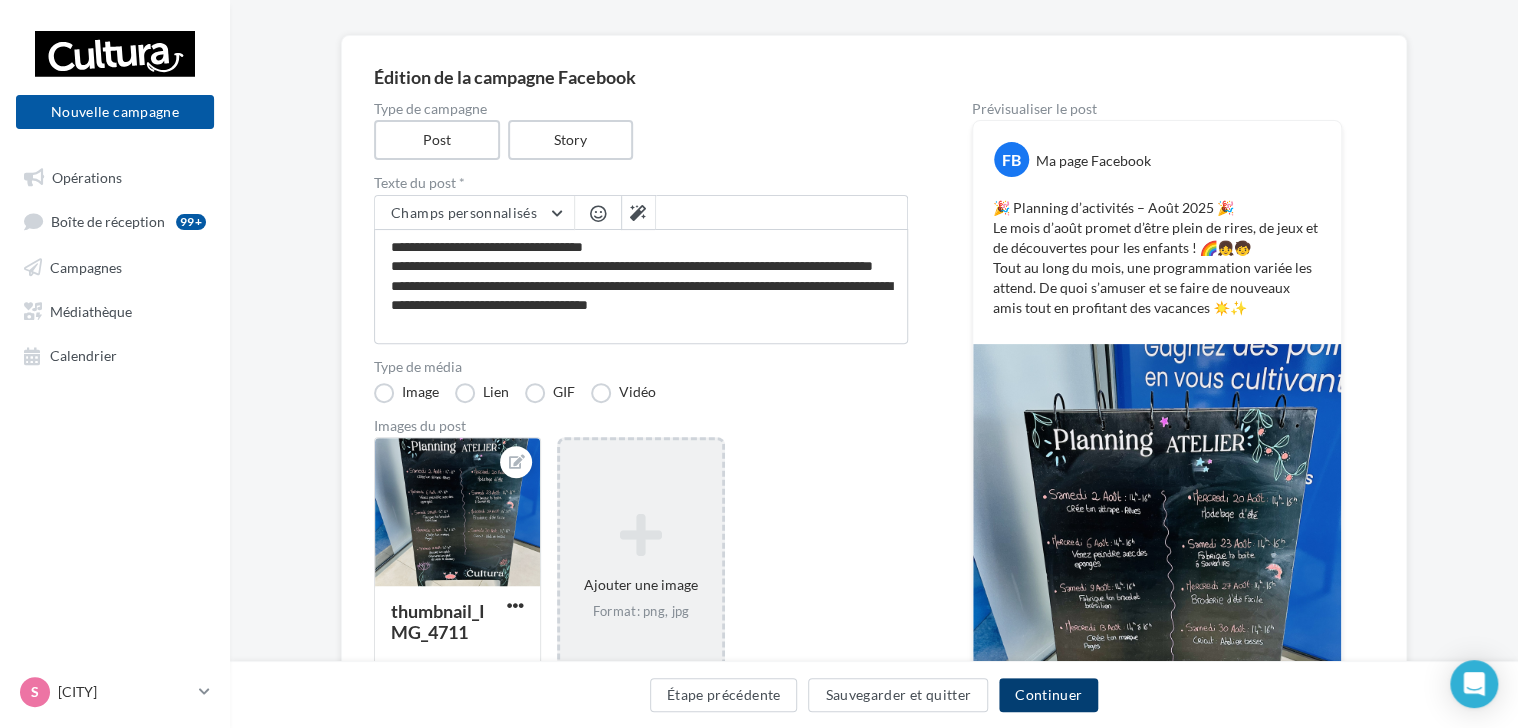 click on "Continuer" at bounding box center (1048, 695) 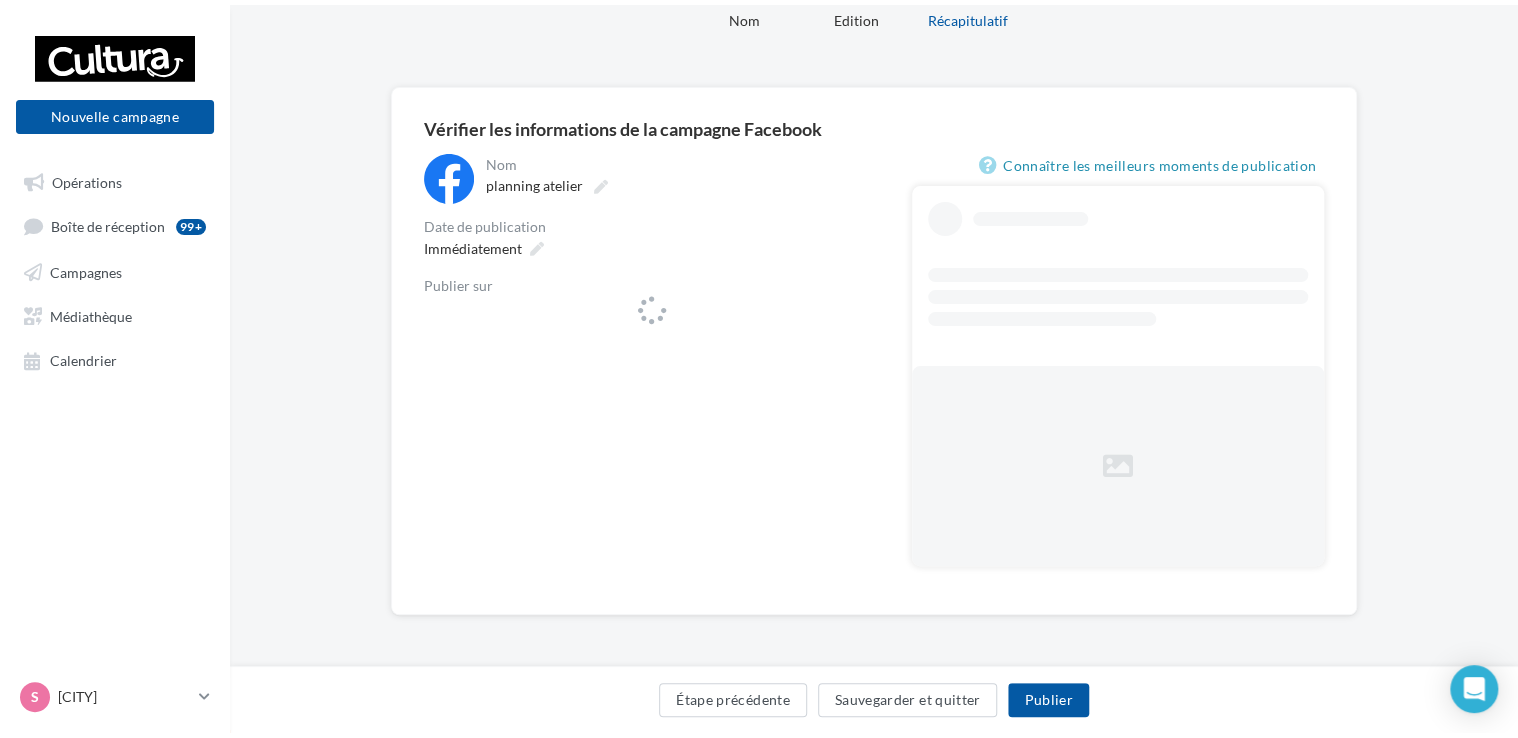 scroll, scrollTop: 0, scrollLeft: 0, axis: both 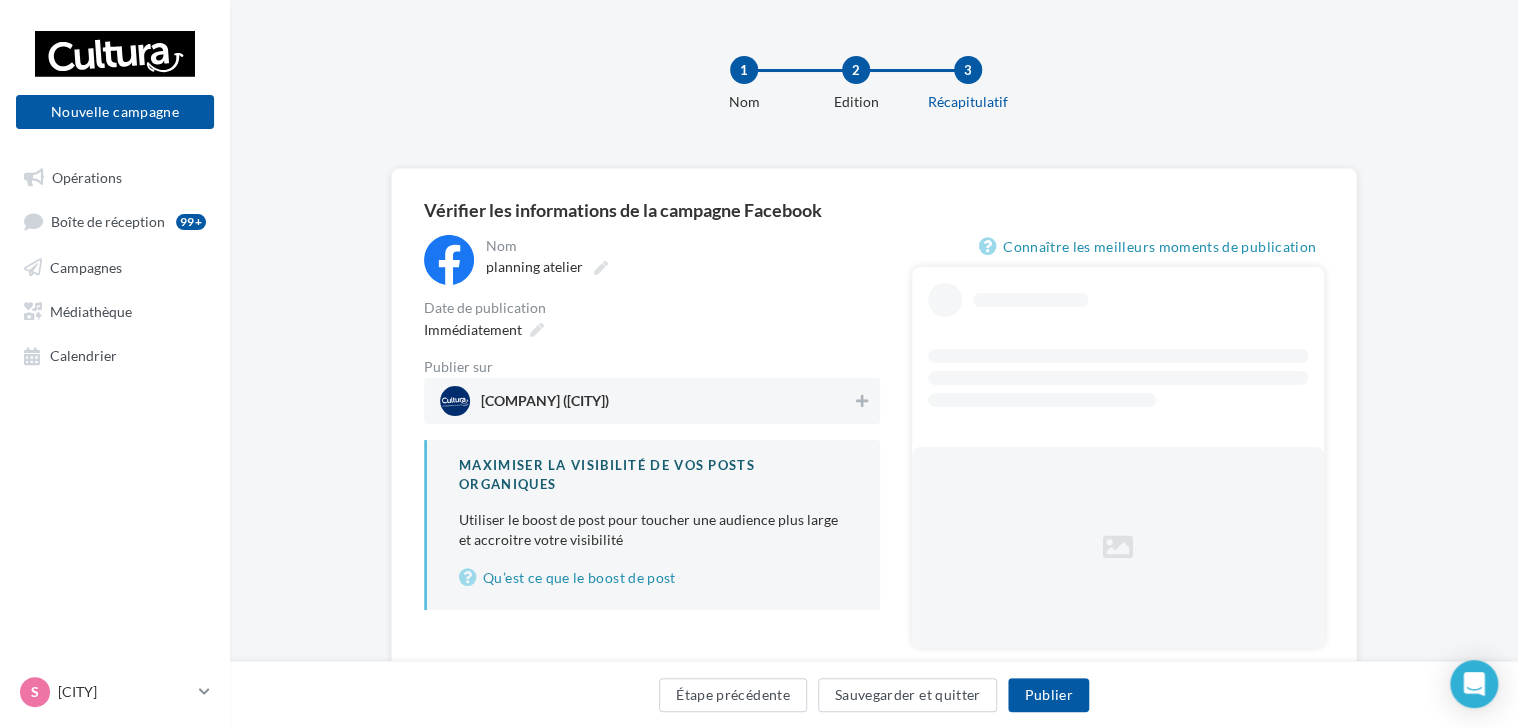 click on "Cultura (Sarrebourg)" at bounding box center (545, 405) 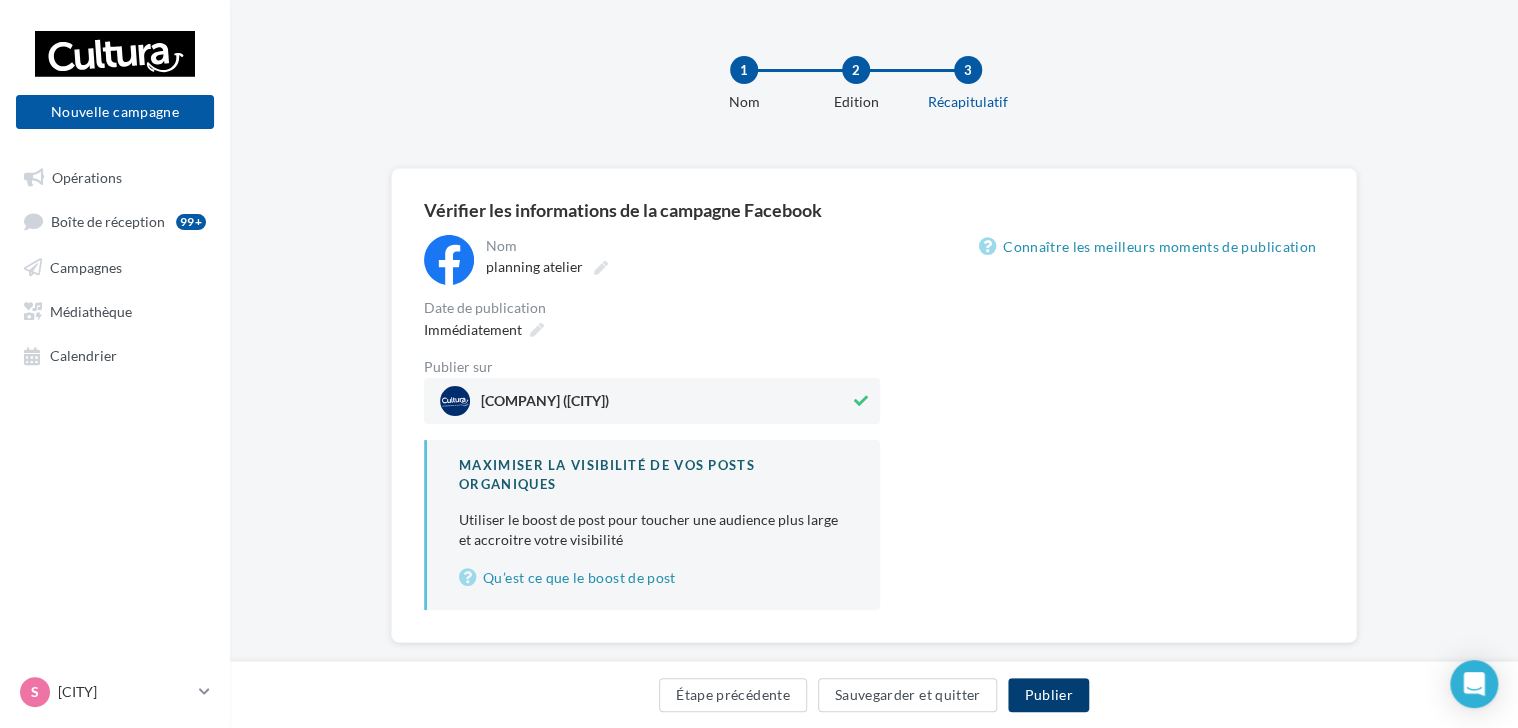 click on "Publier" at bounding box center [1048, 695] 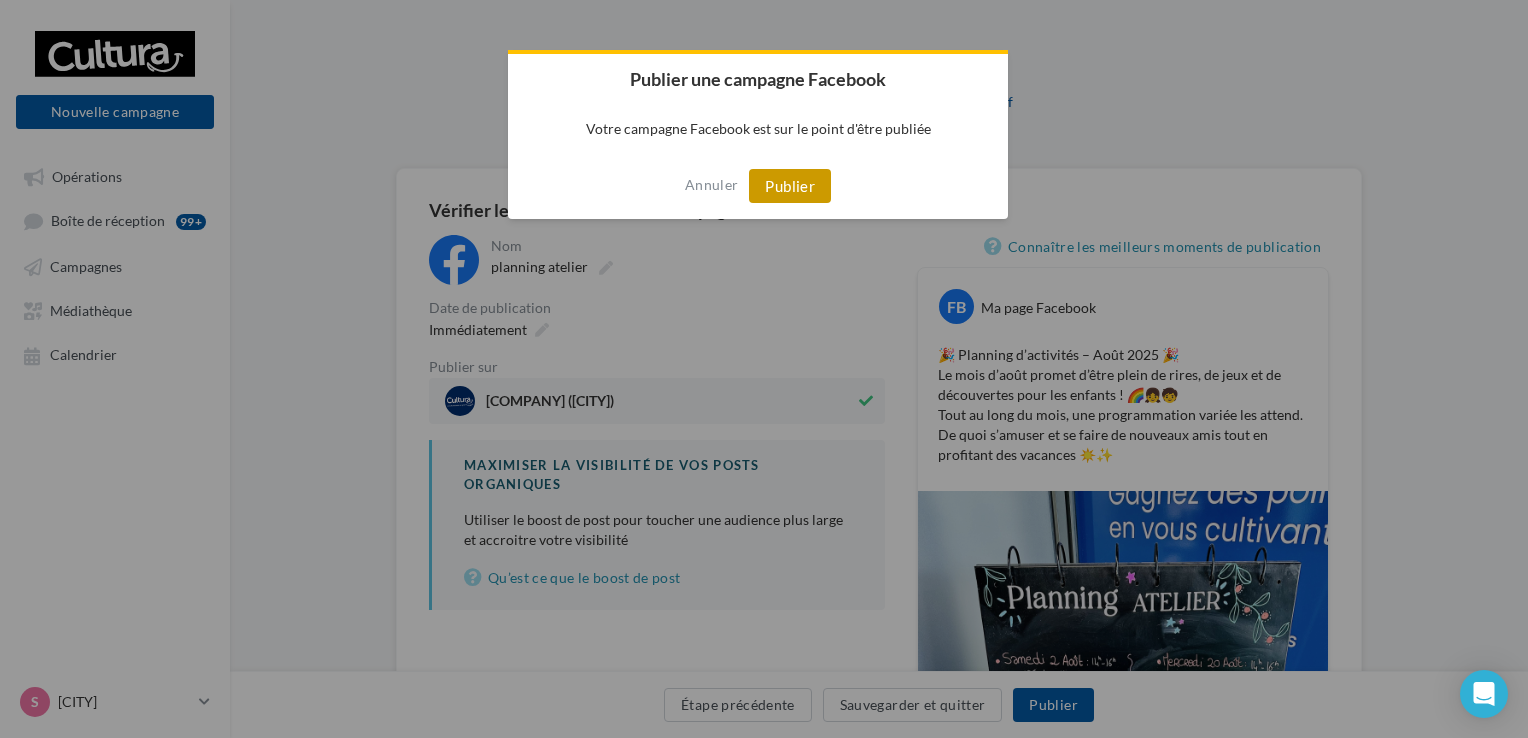 click on "Publier" at bounding box center [790, 186] 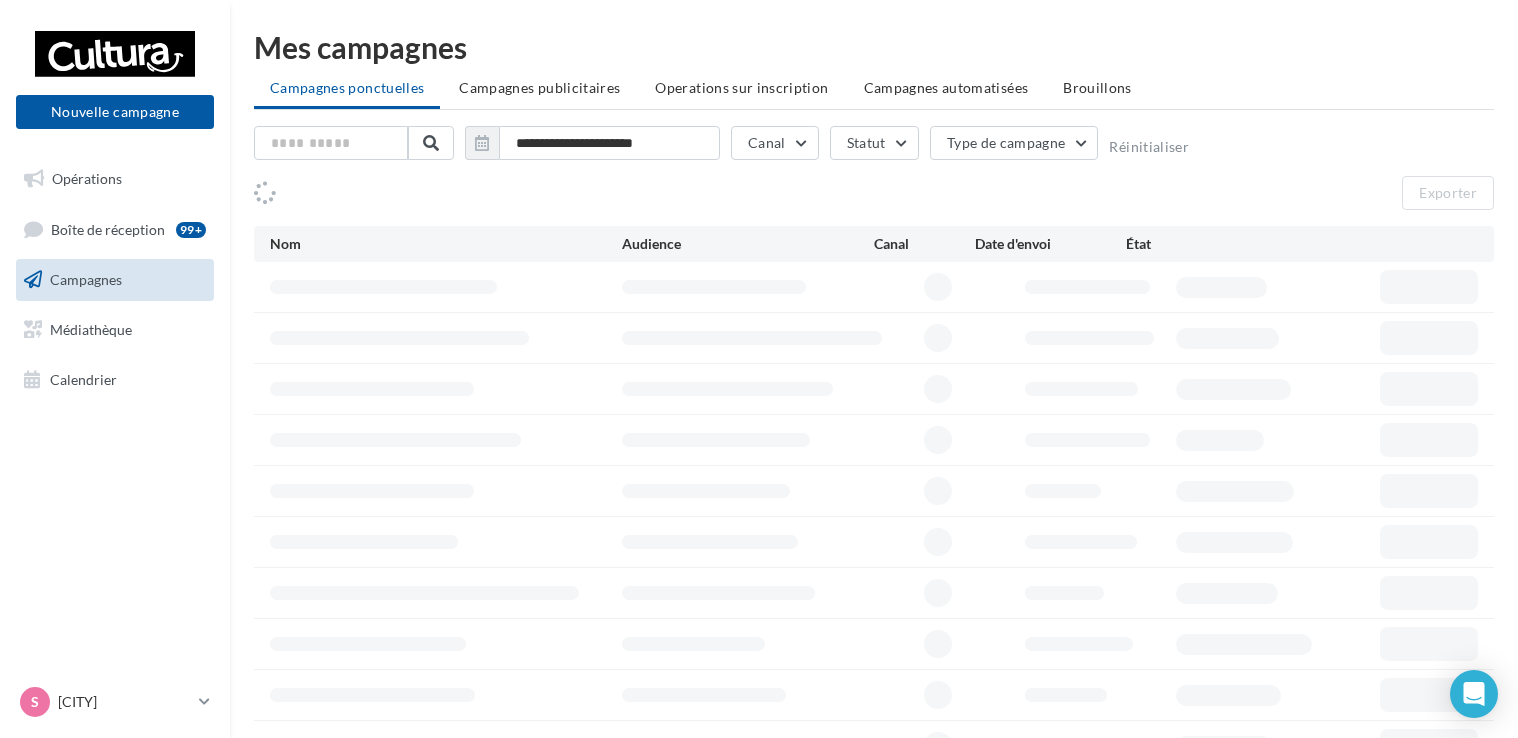 scroll, scrollTop: 0, scrollLeft: 0, axis: both 